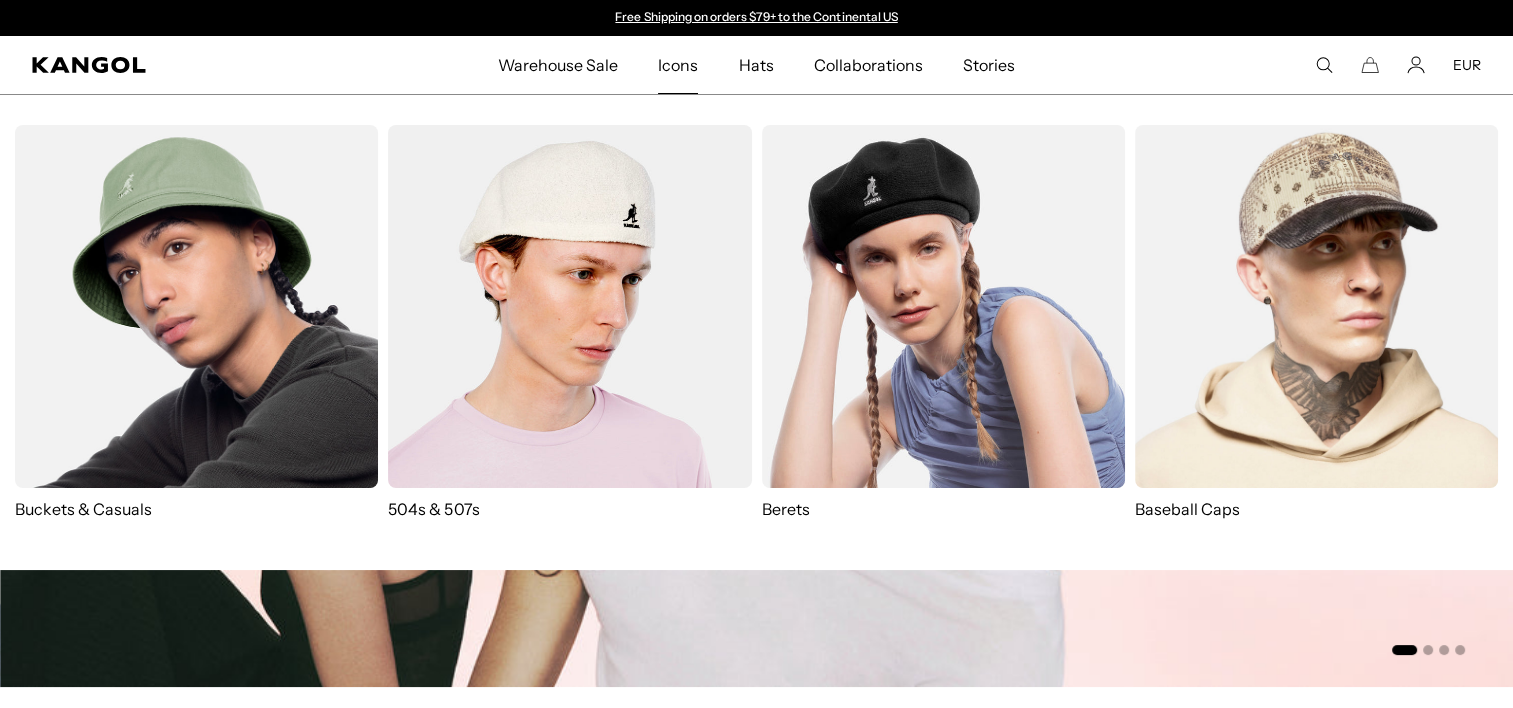 scroll, scrollTop: 0, scrollLeft: 0, axis: both 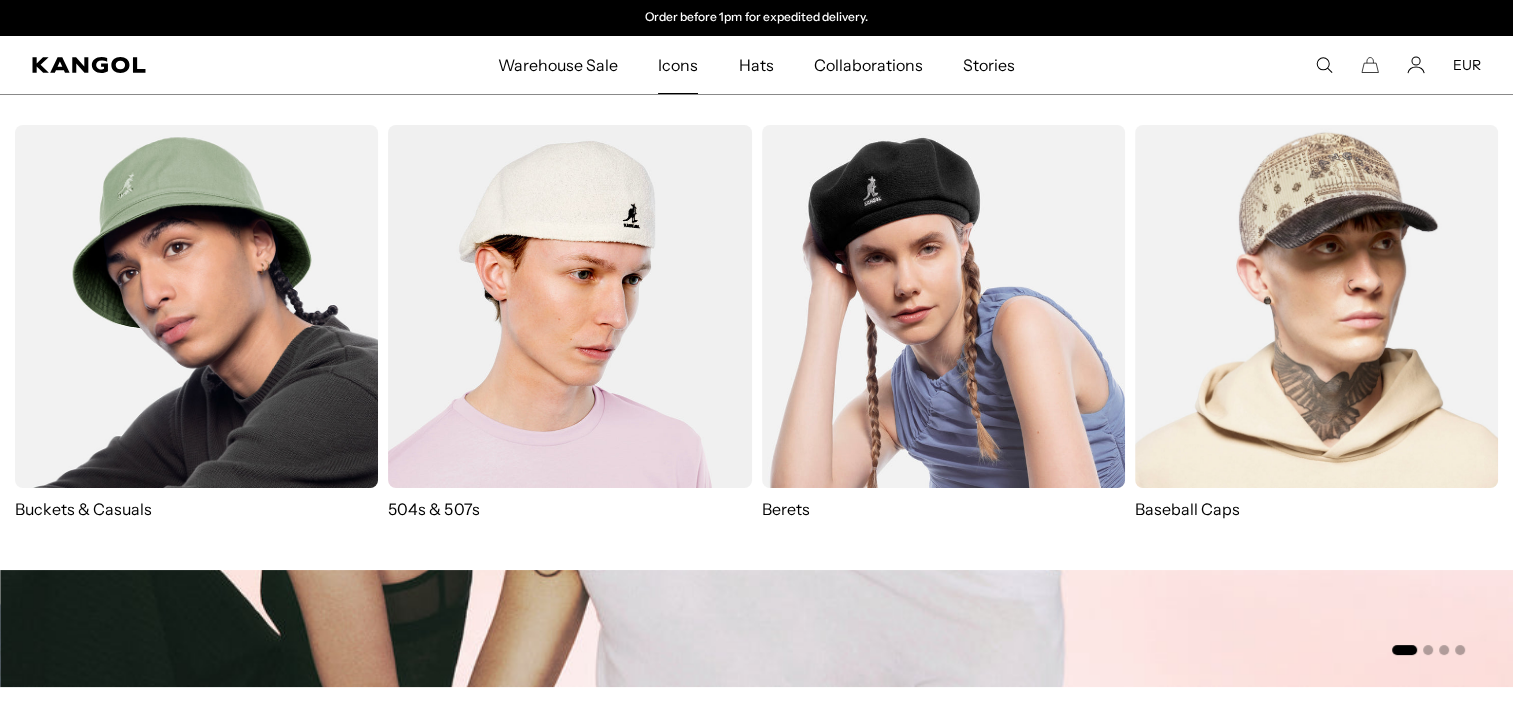 click at bounding box center [943, 306] 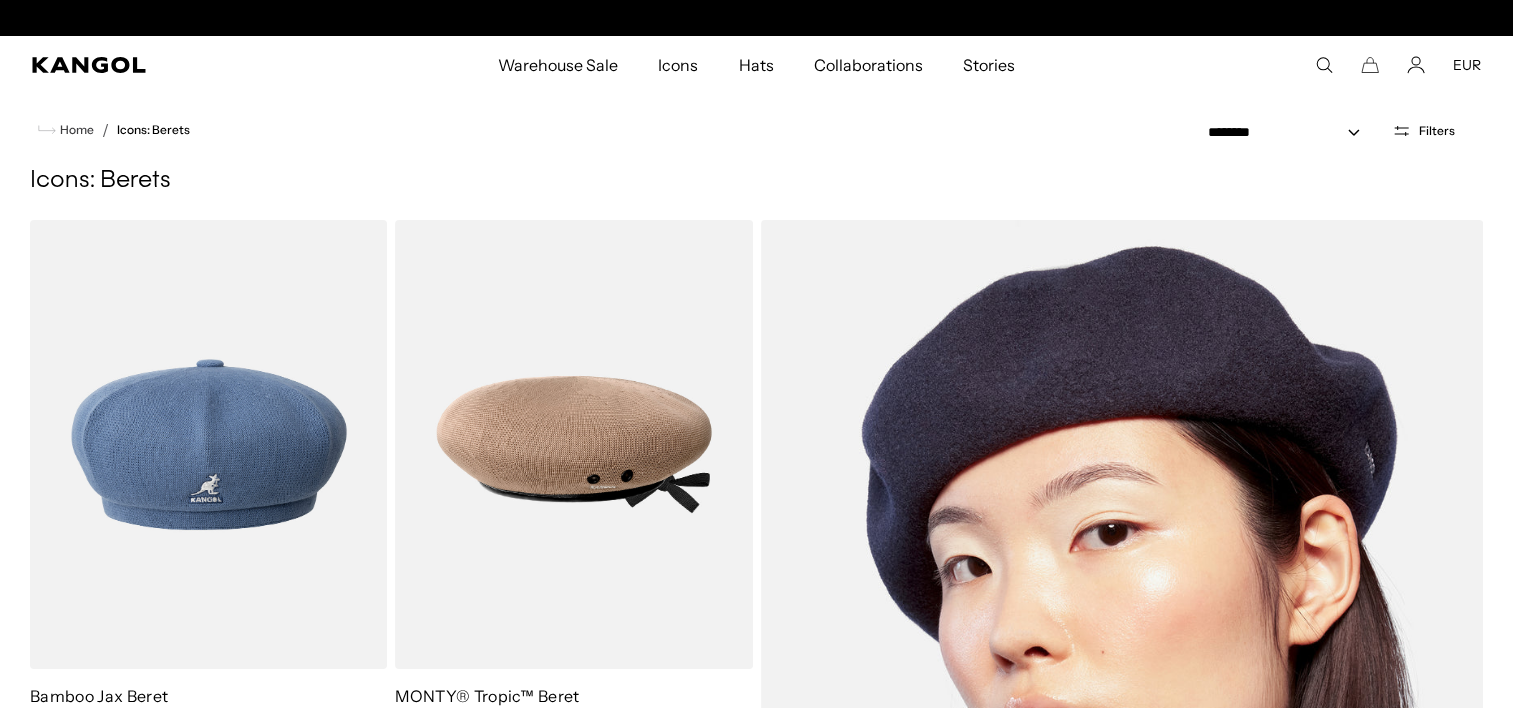 scroll, scrollTop: 385, scrollLeft: 0, axis: vertical 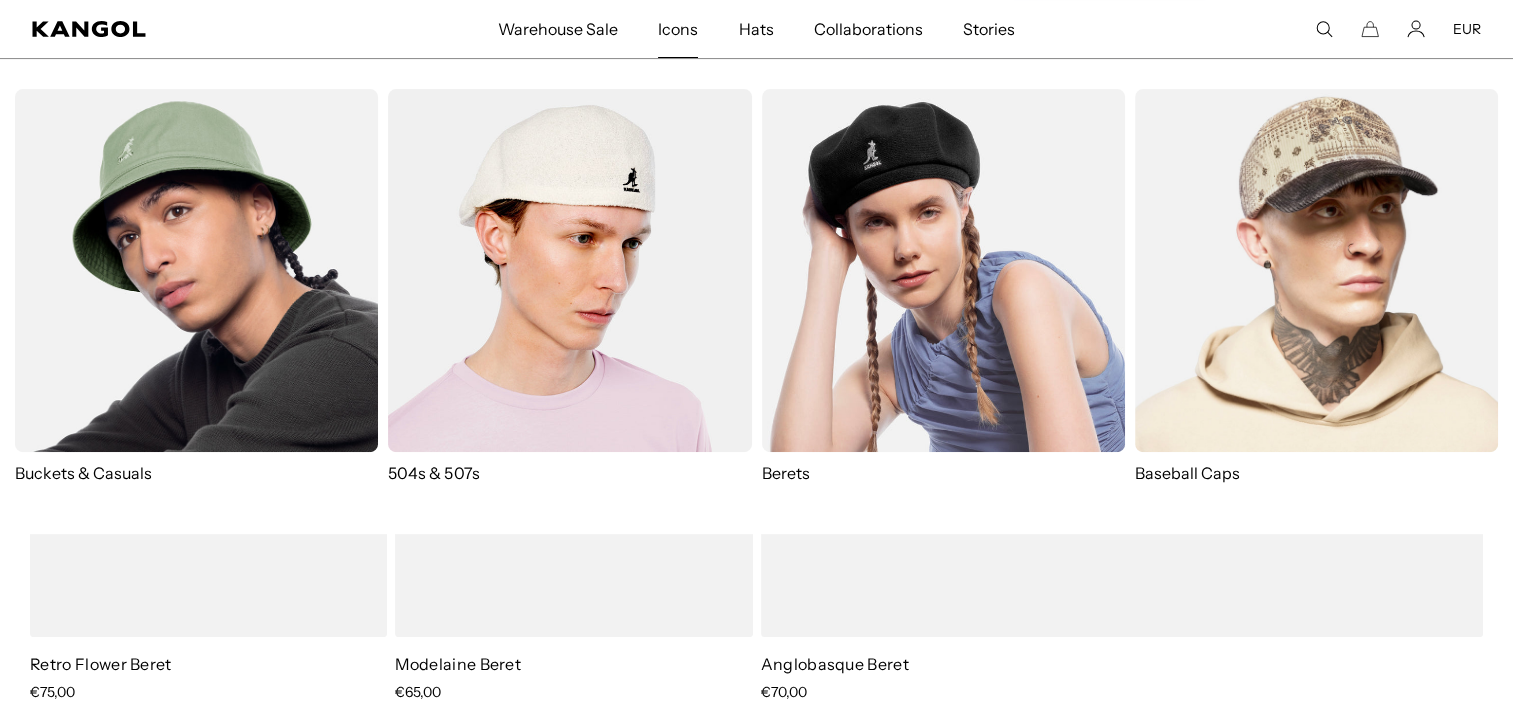 click at bounding box center (569, 270) 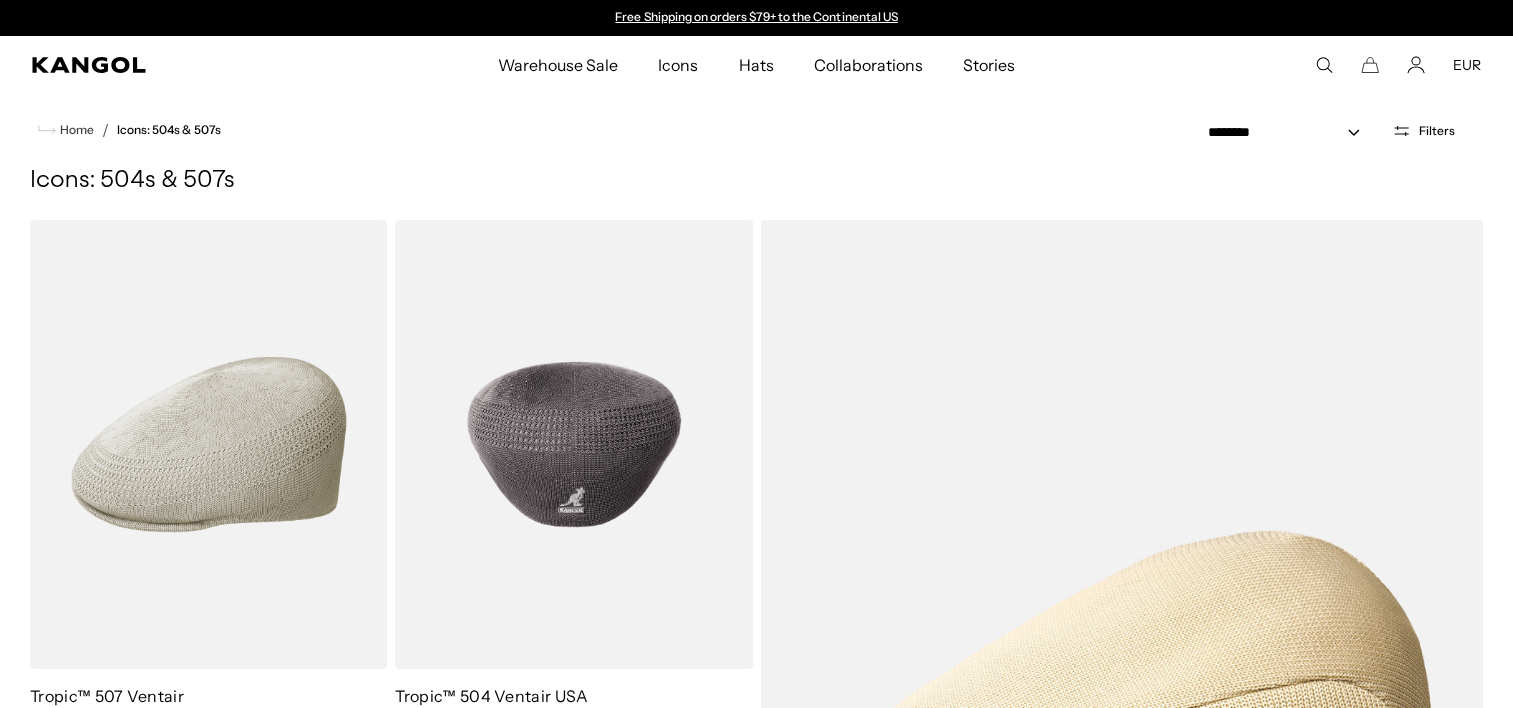 scroll, scrollTop: 300, scrollLeft: 0, axis: vertical 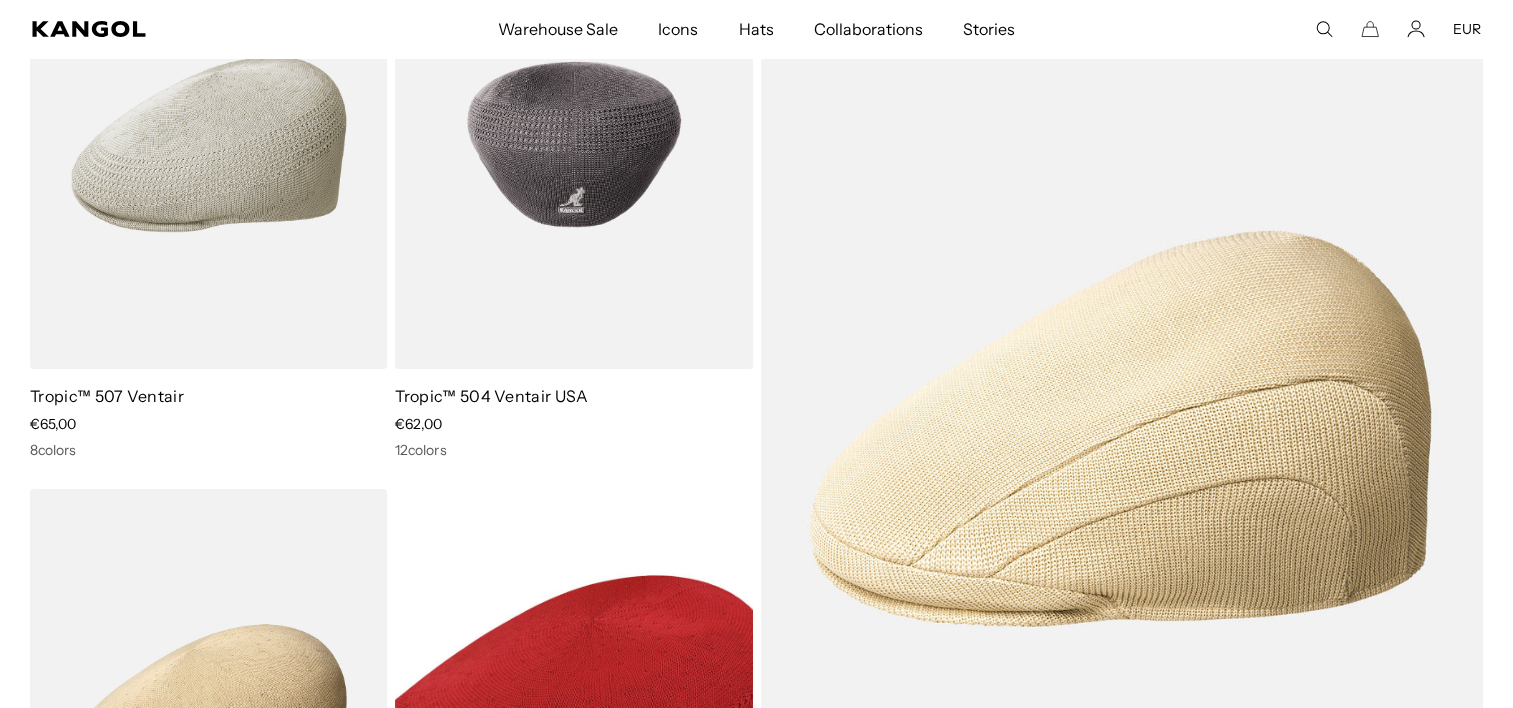 click at bounding box center (573, 144) 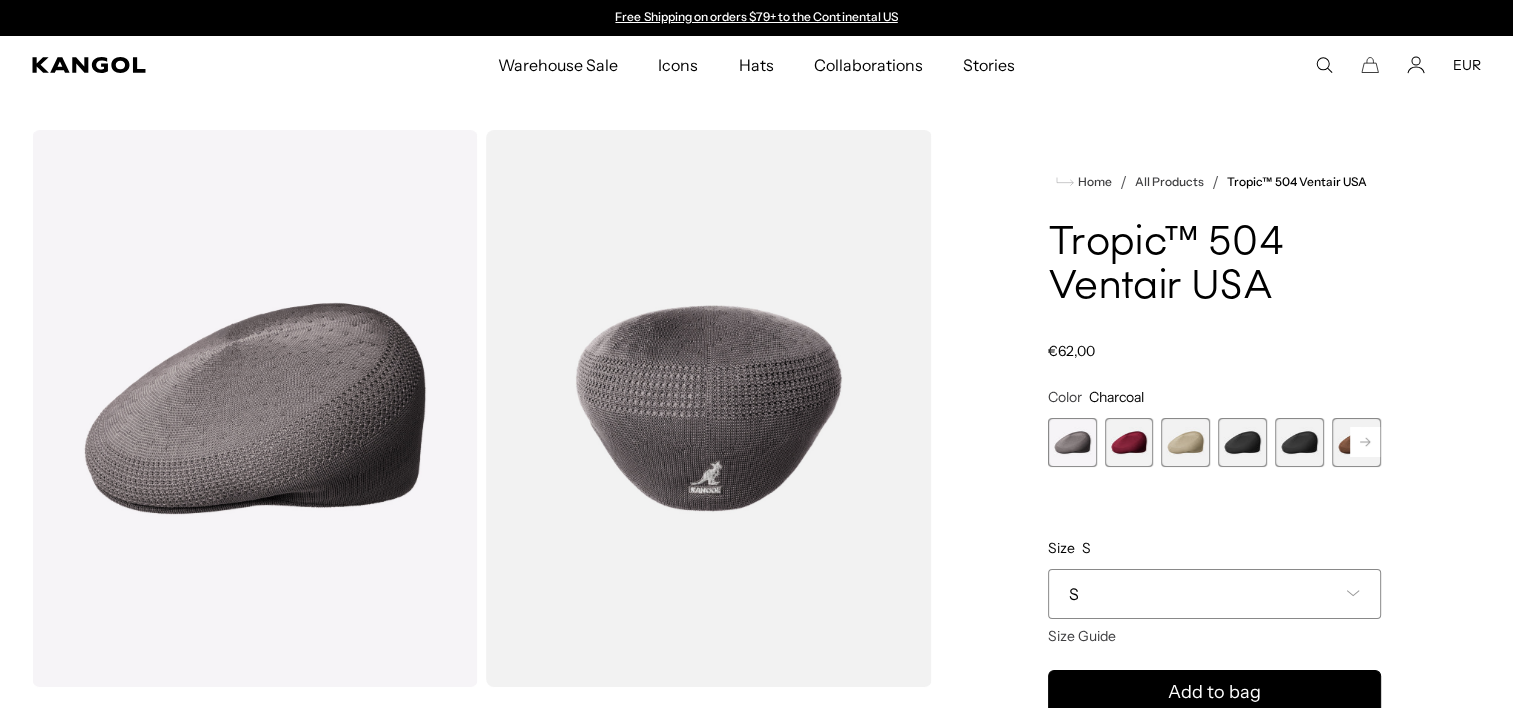 scroll, scrollTop: 0, scrollLeft: 0, axis: both 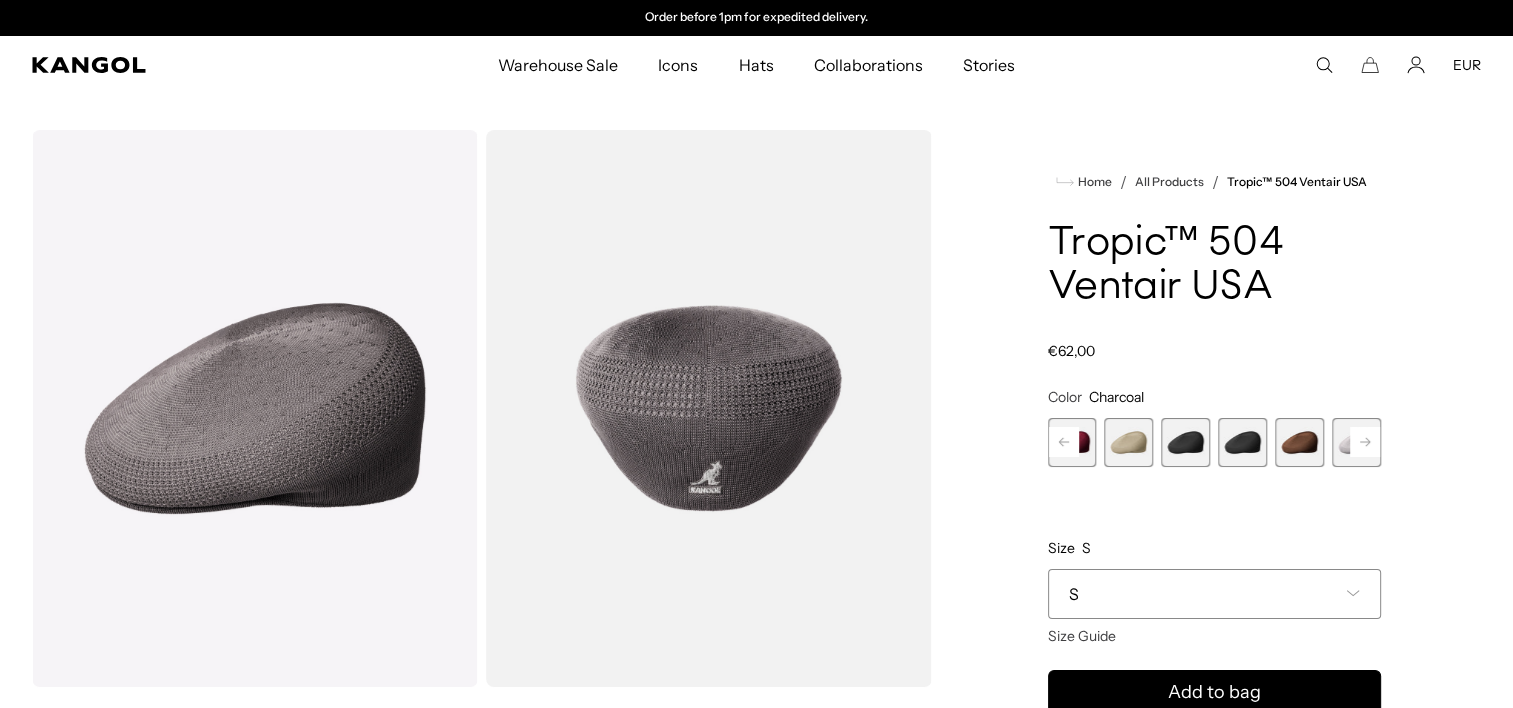 click 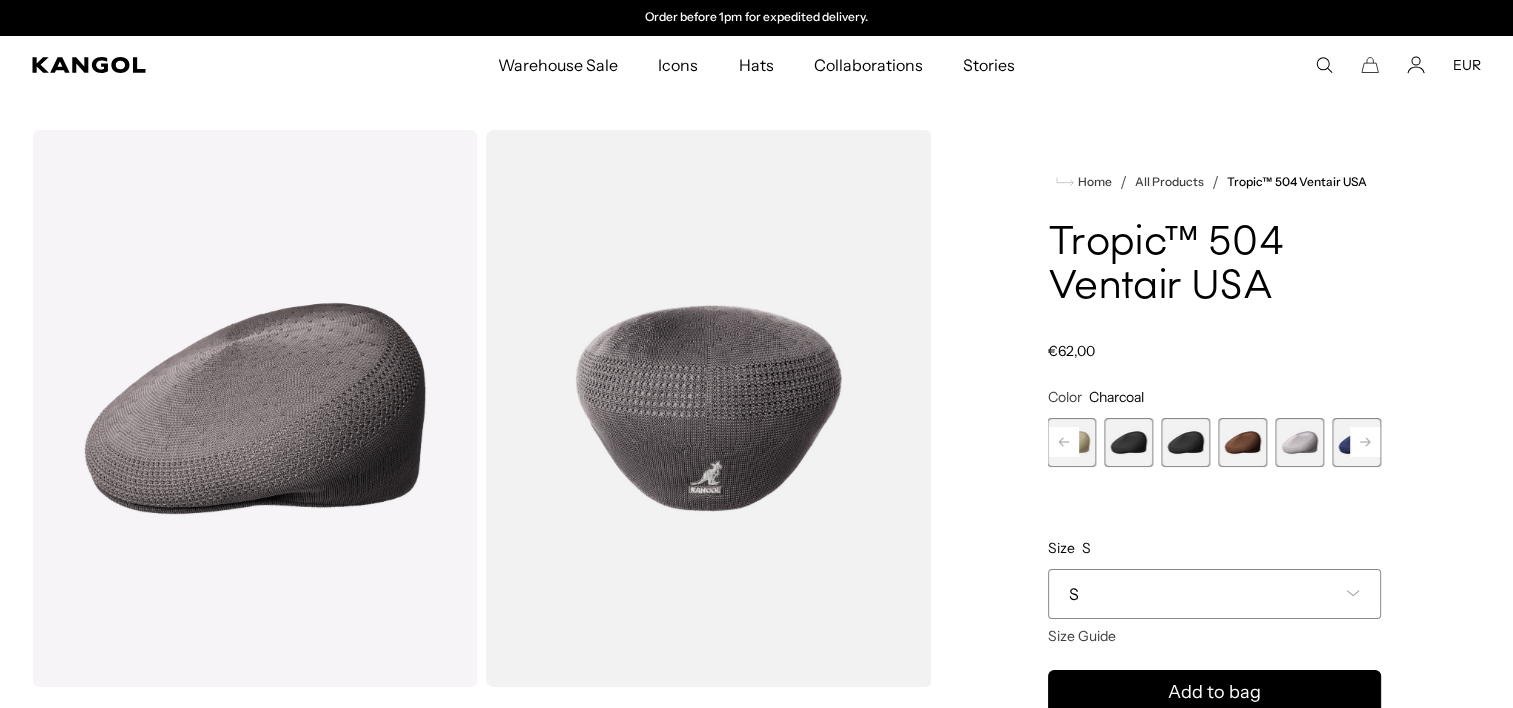 click at bounding box center [1299, 442] 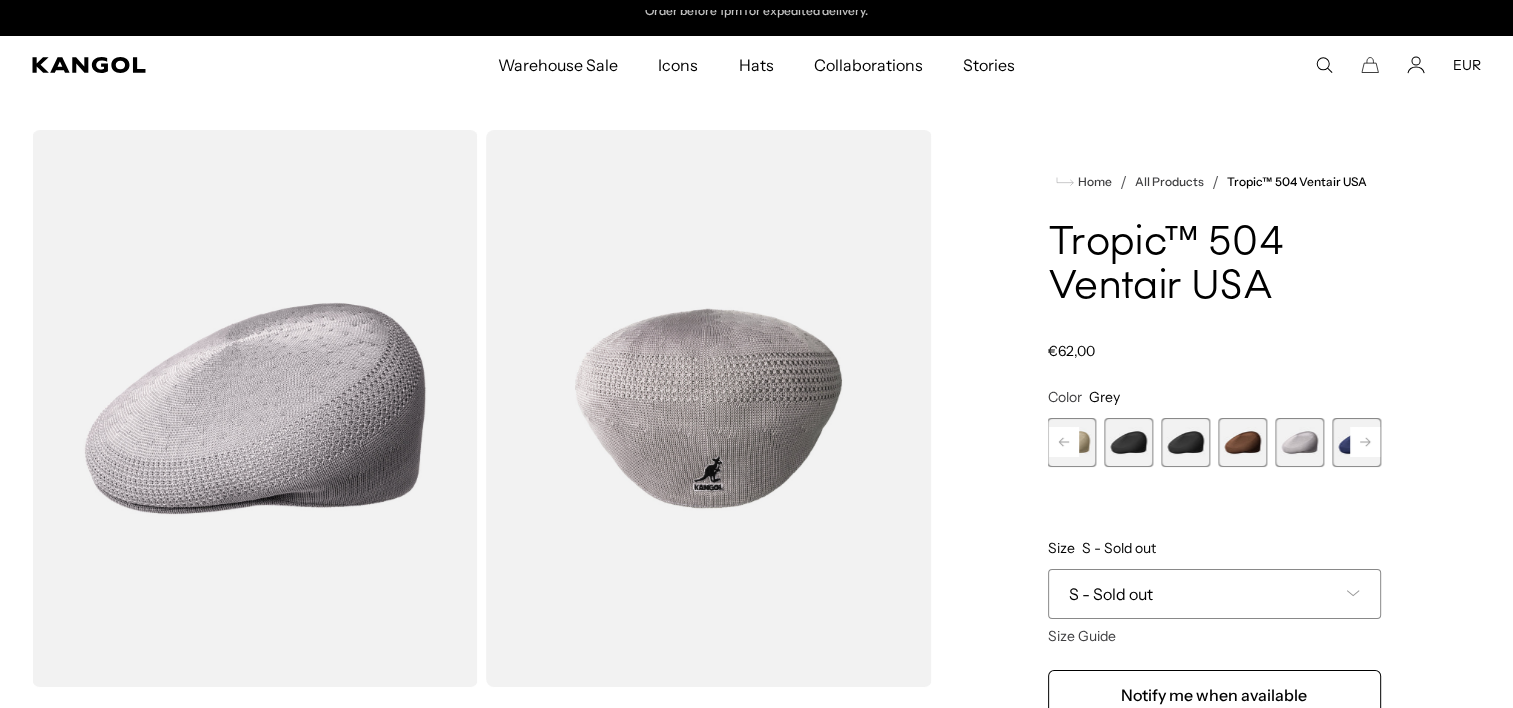 scroll, scrollTop: 0, scrollLeft: 0, axis: both 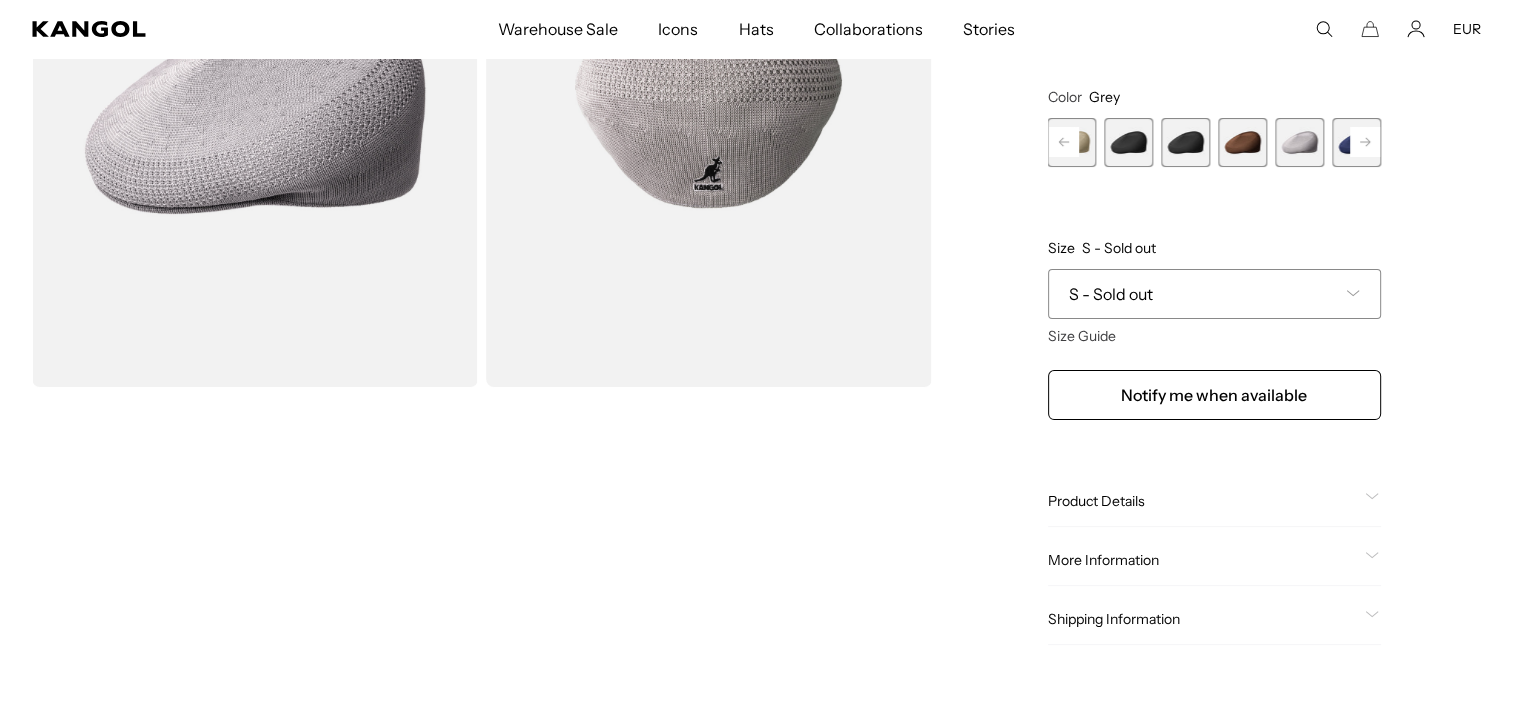 click on "S - Sold out" at bounding box center (1214, 294) 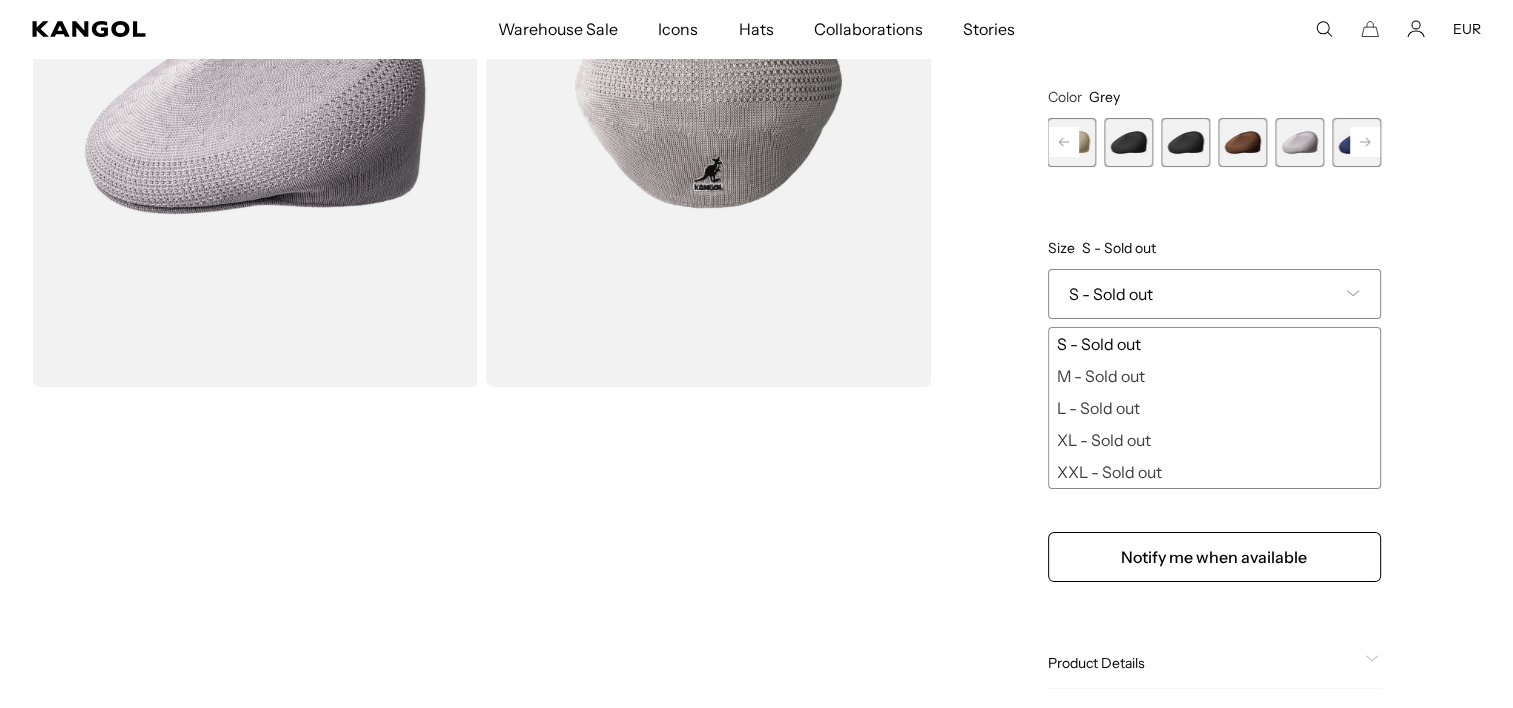 scroll, scrollTop: 0, scrollLeft: 412, axis: horizontal 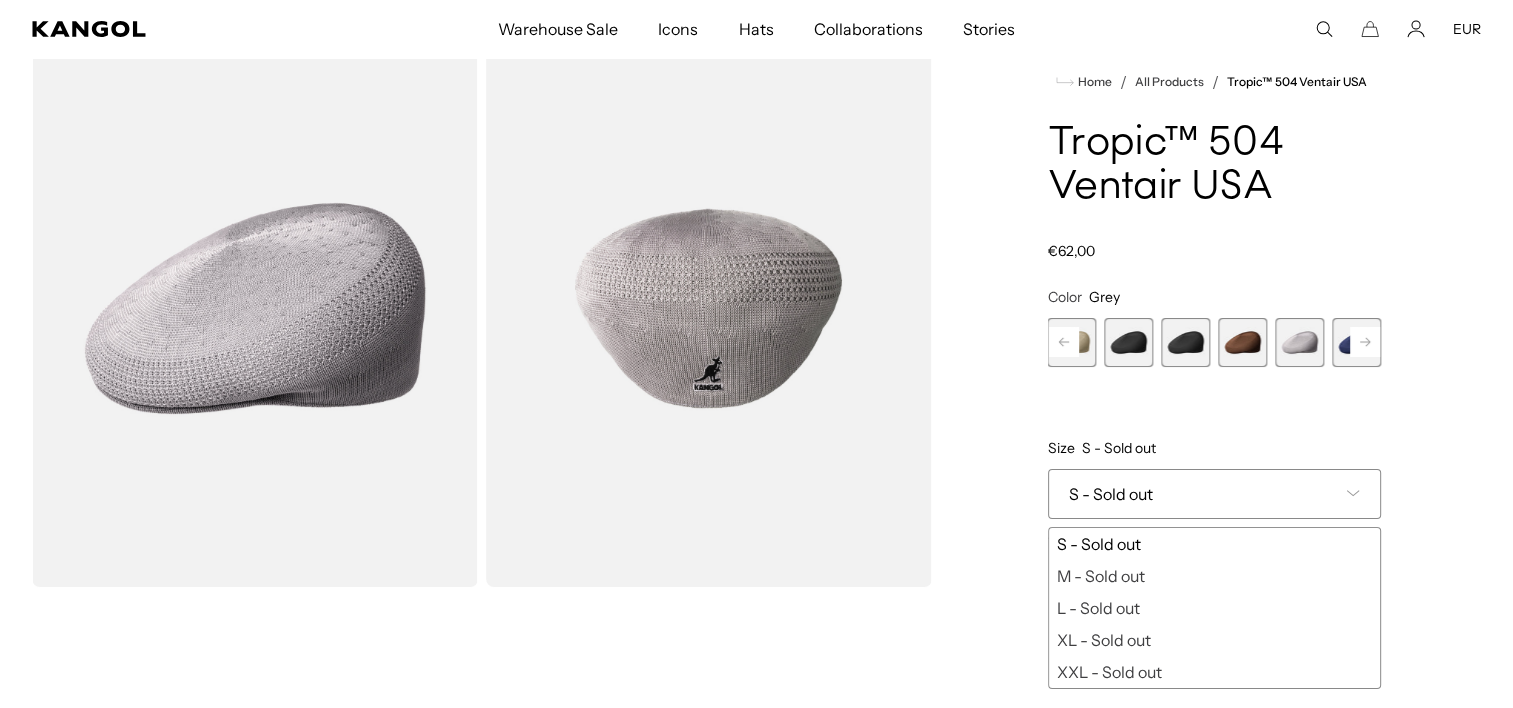 click at bounding box center (1129, 342) 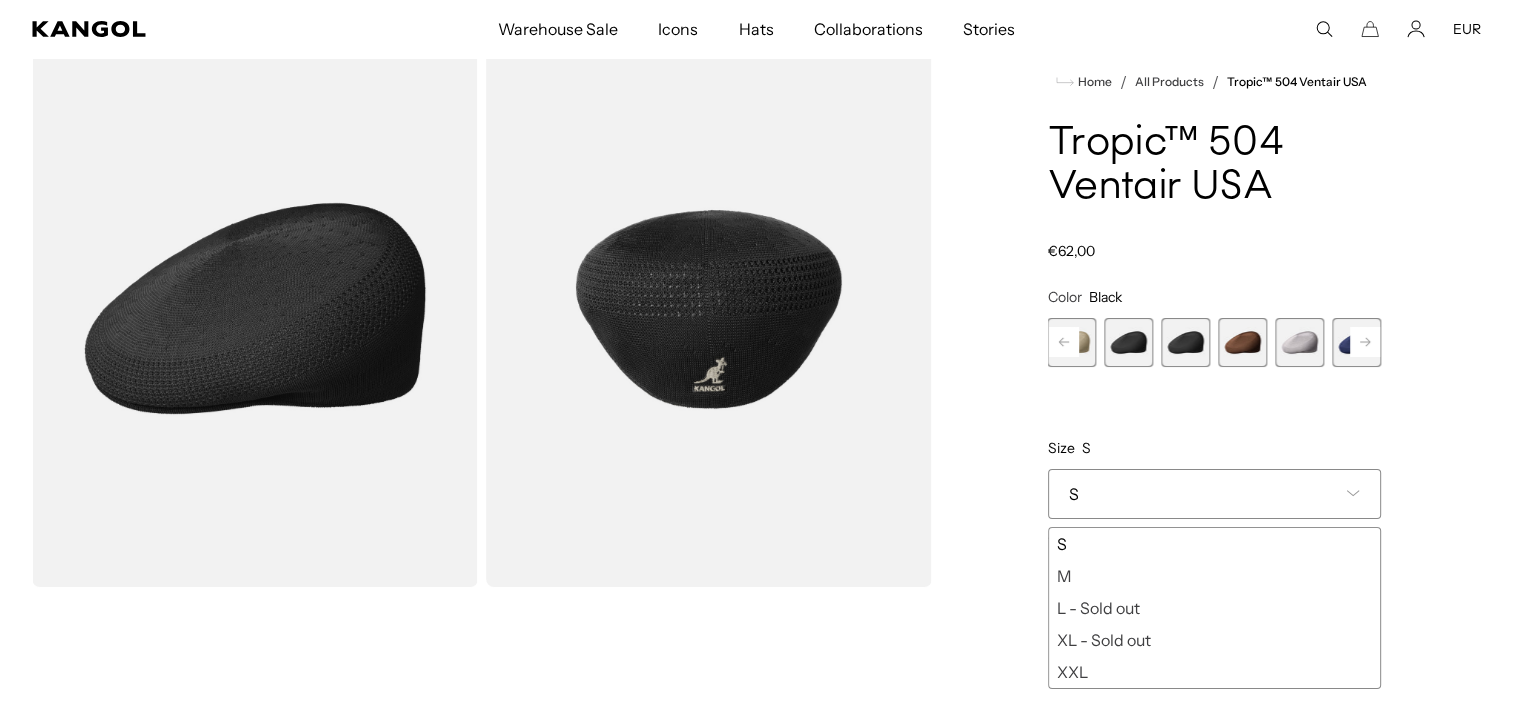 click 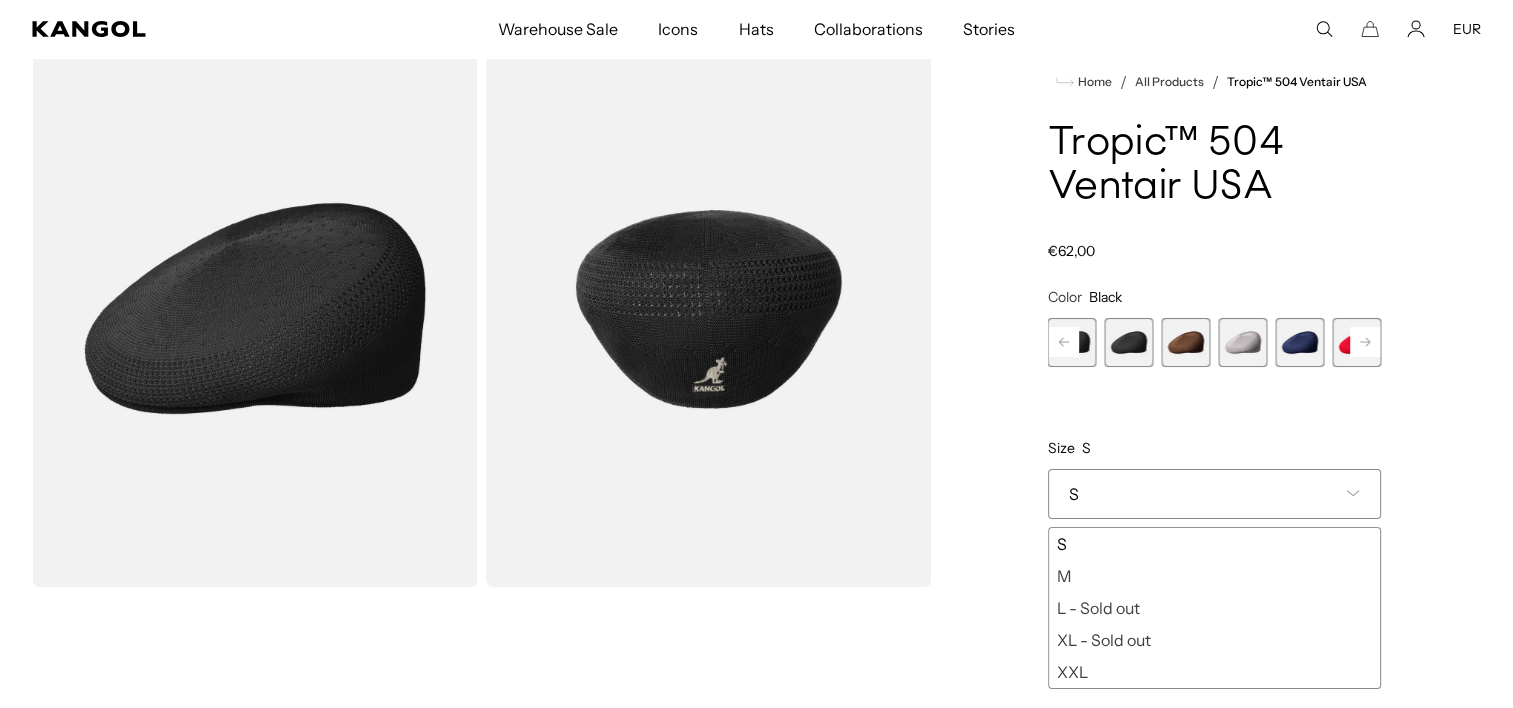 click 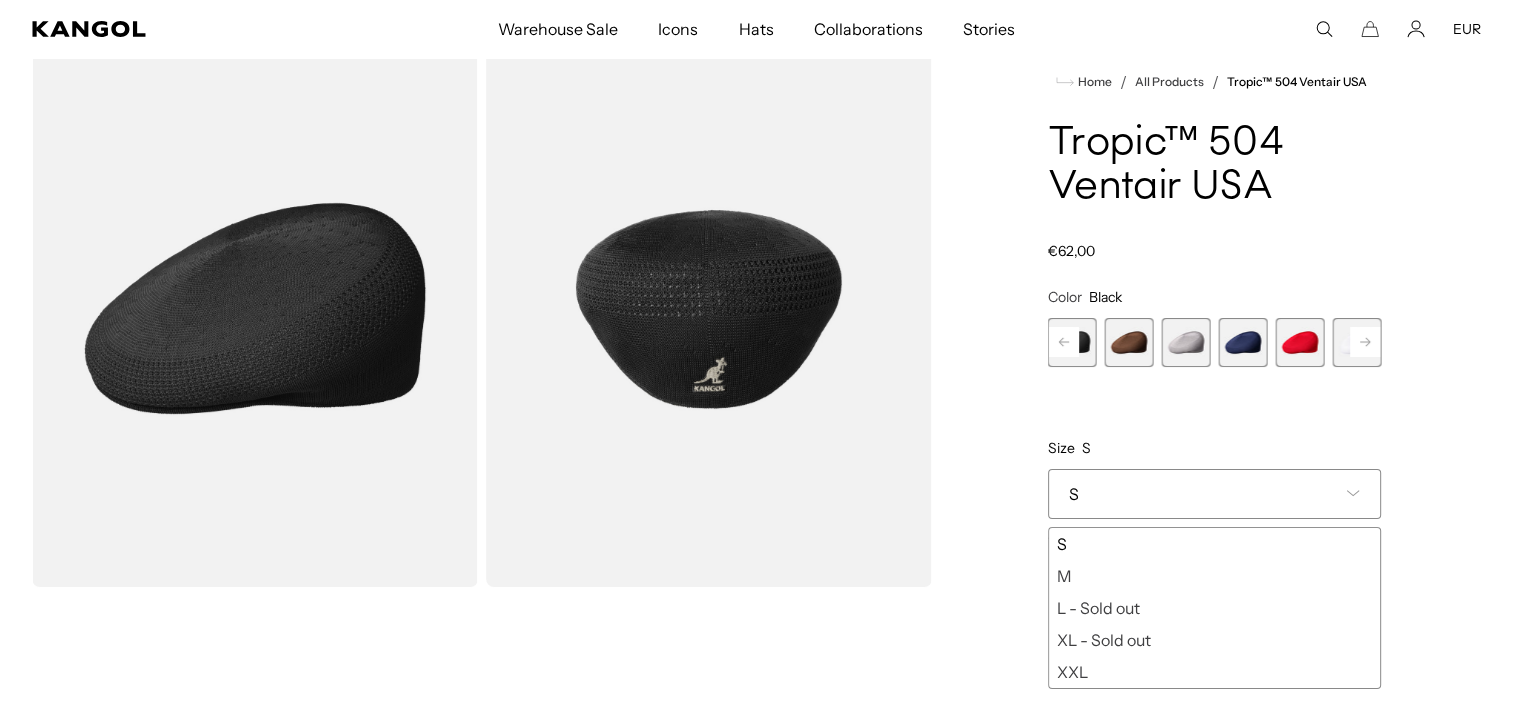 click 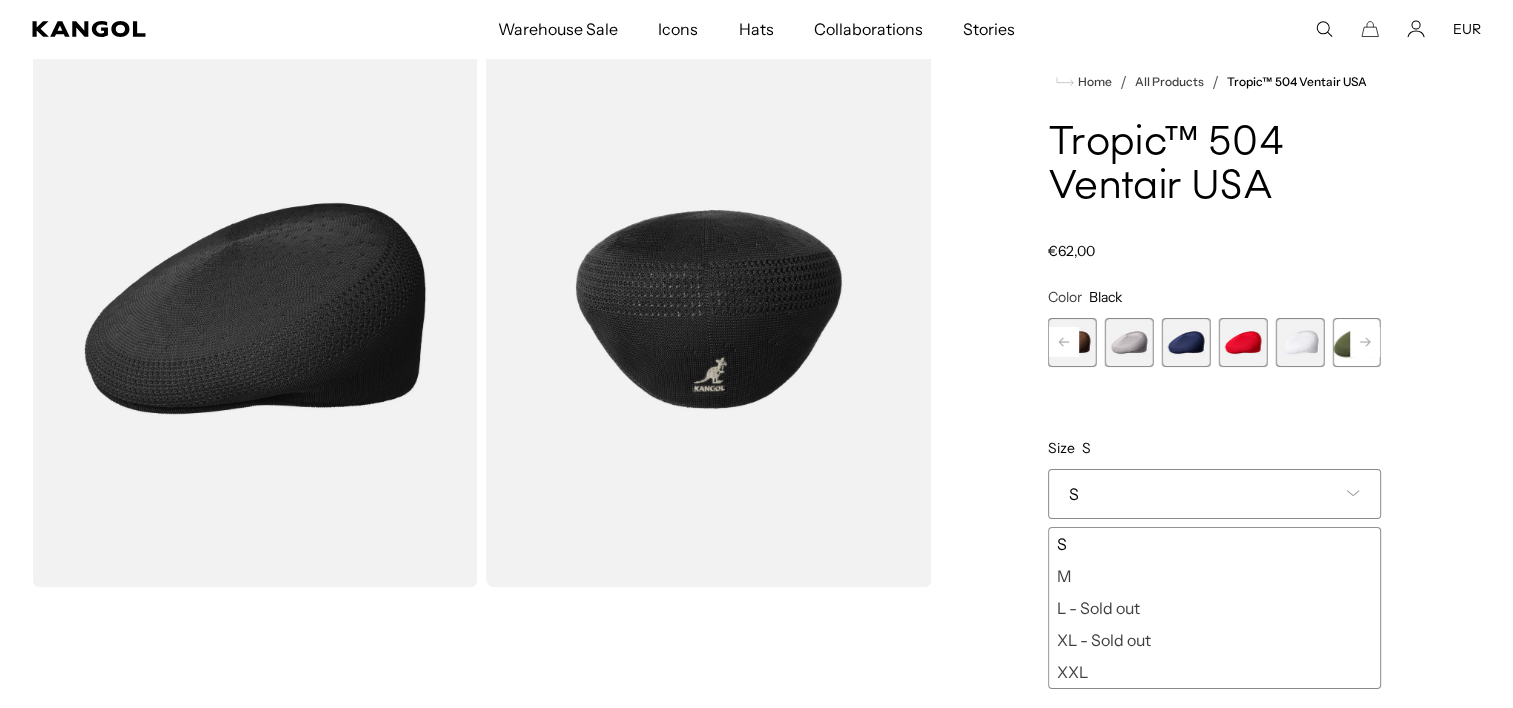 click 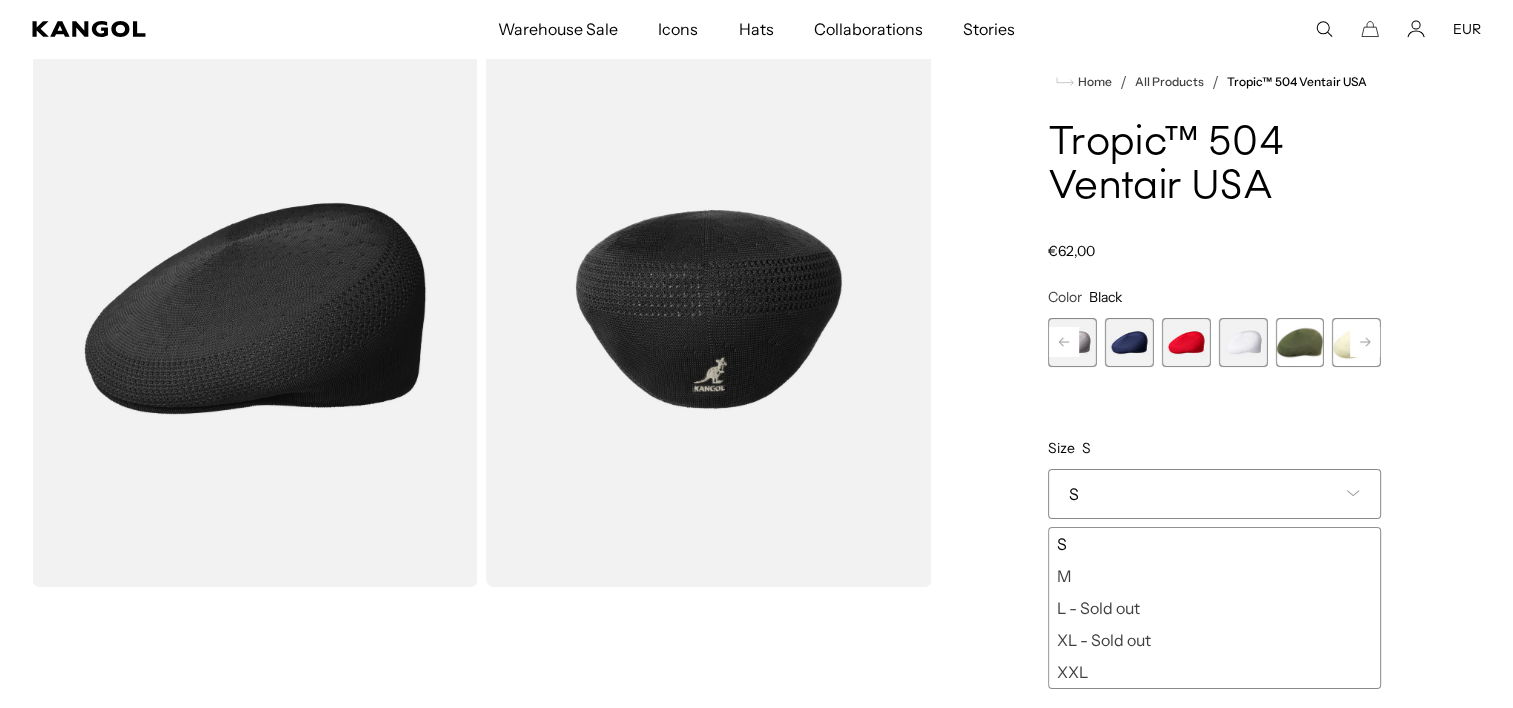click 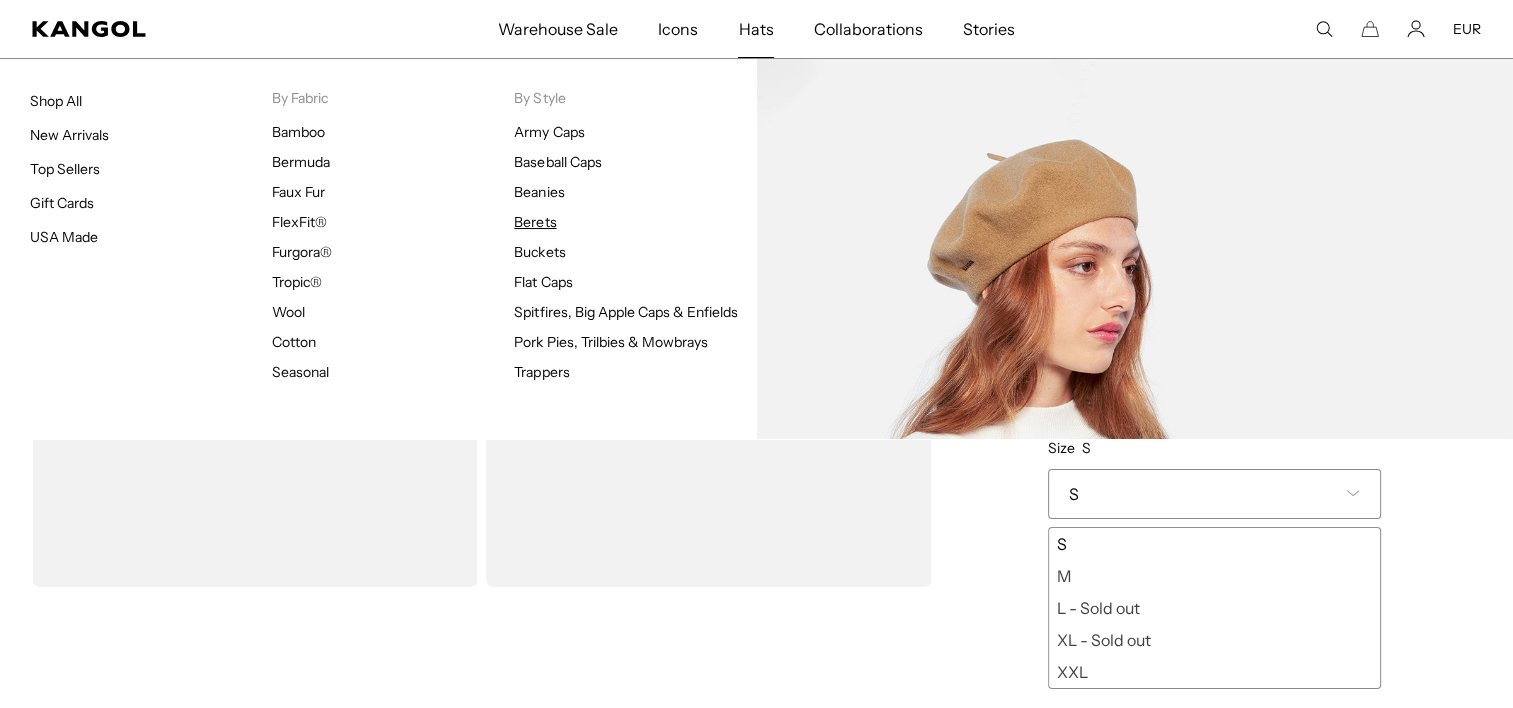 scroll, scrollTop: 0, scrollLeft: 412, axis: horizontal 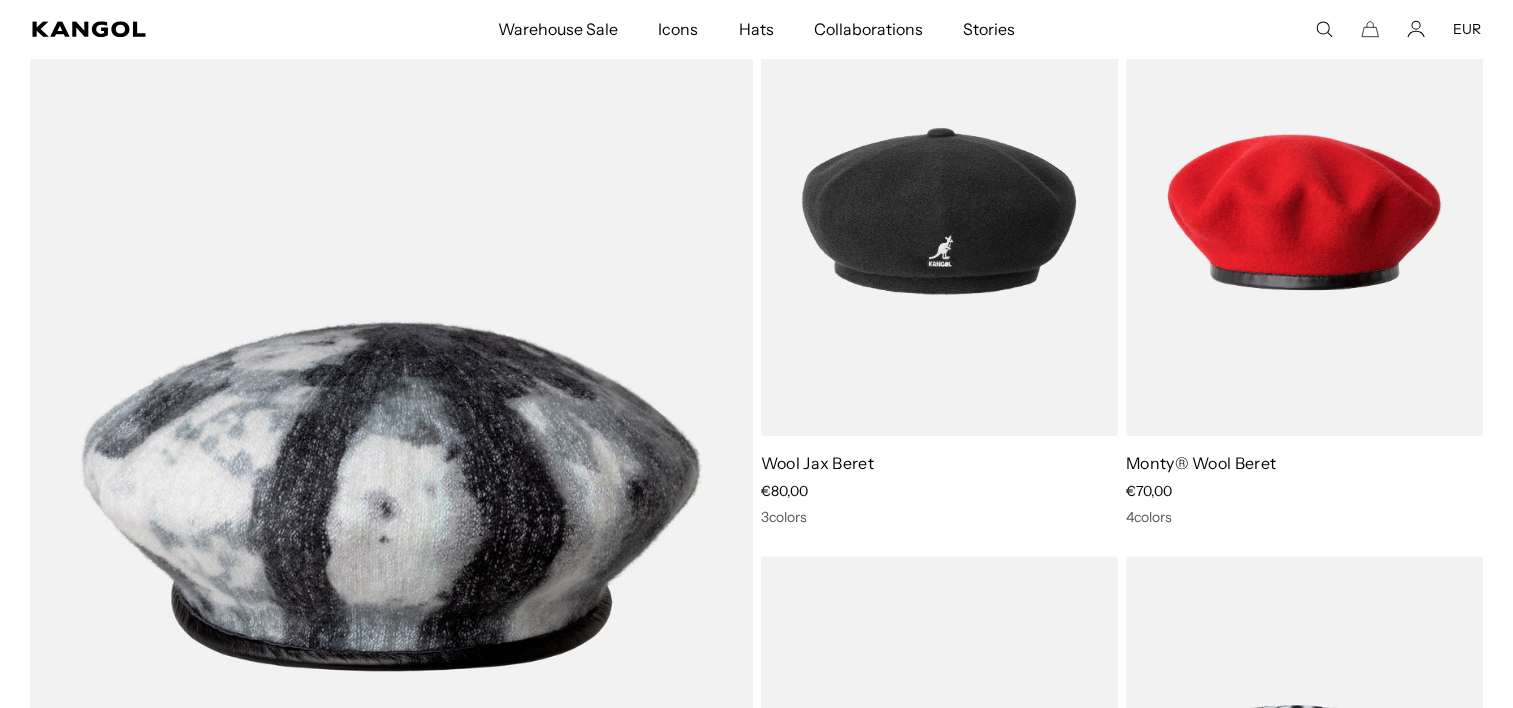 click 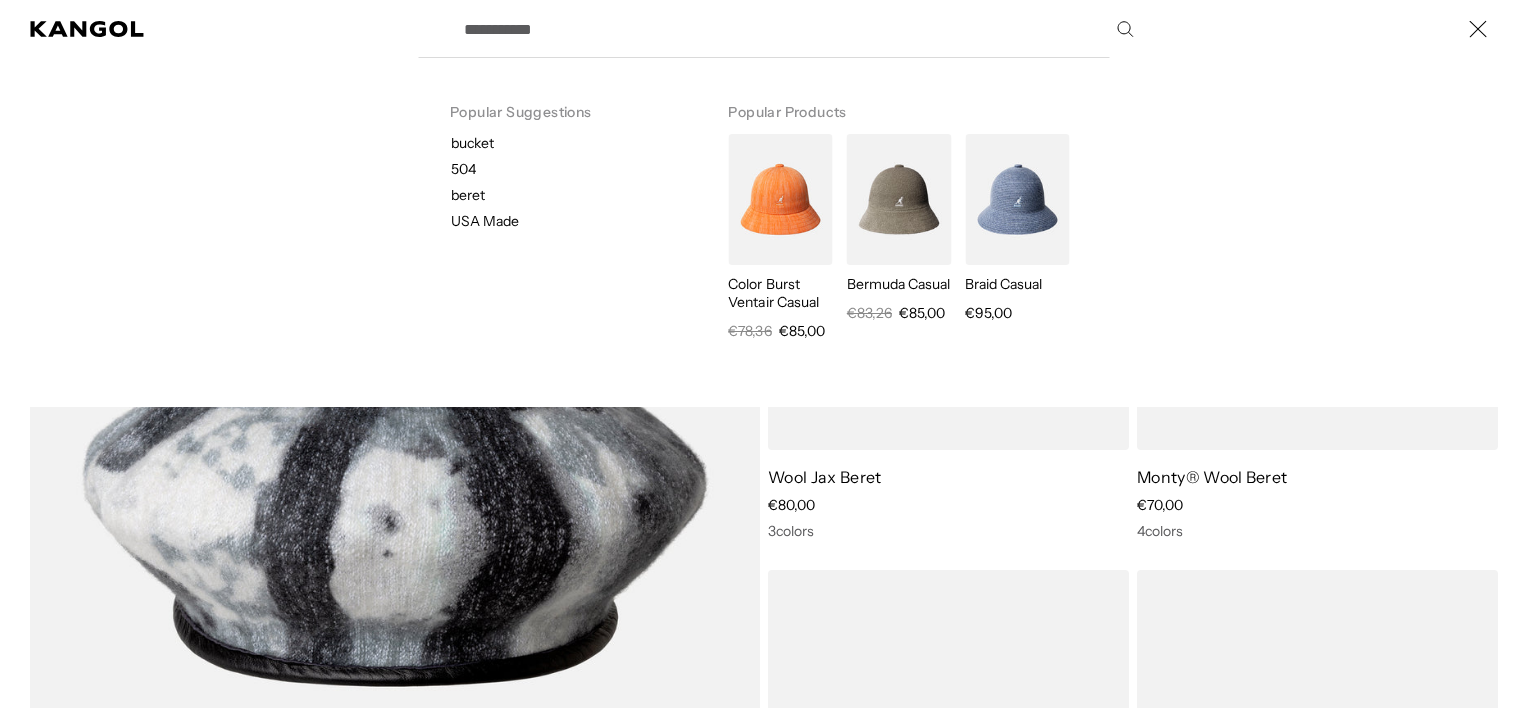 click on "Search here" at bounding box center [797, 29] 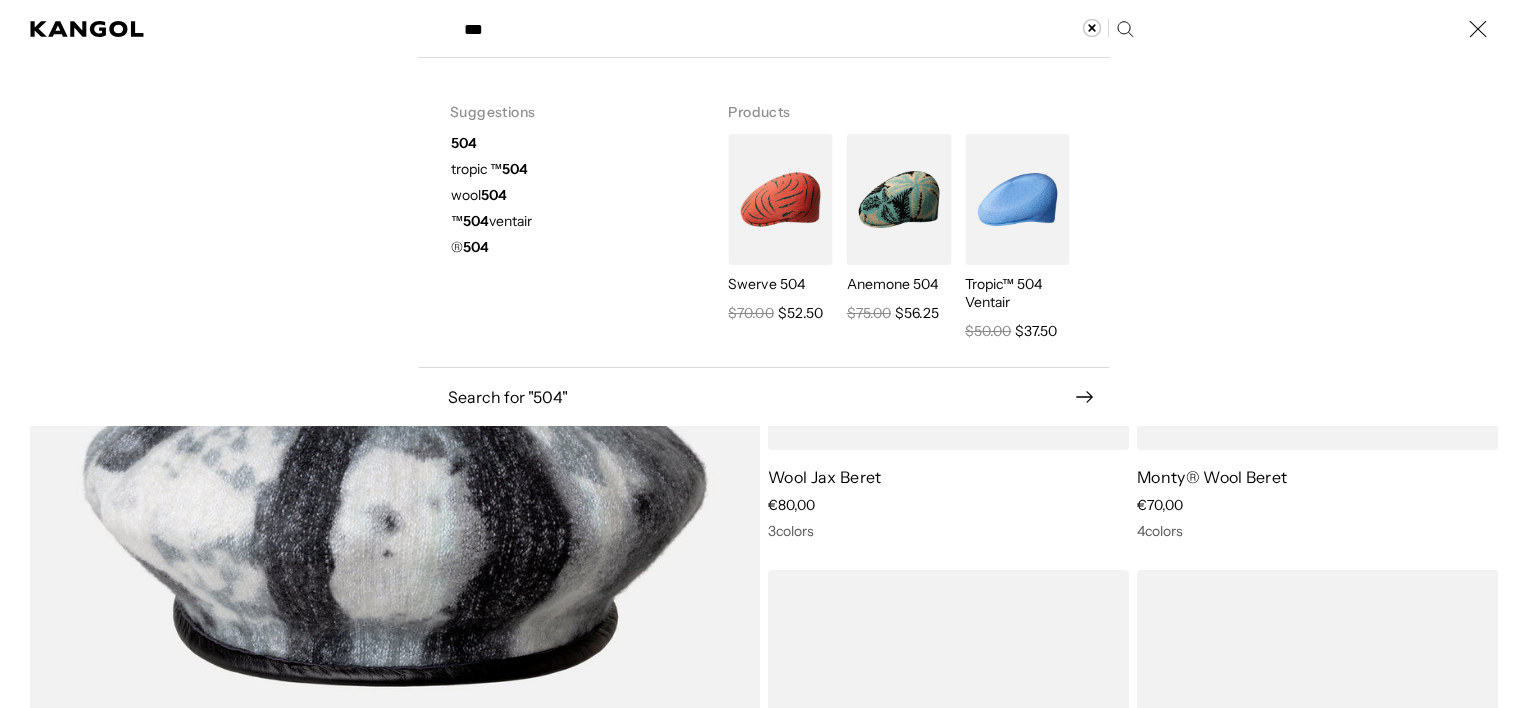 scroll, scrollTop: 0, scrollLeft: 0, axis: both 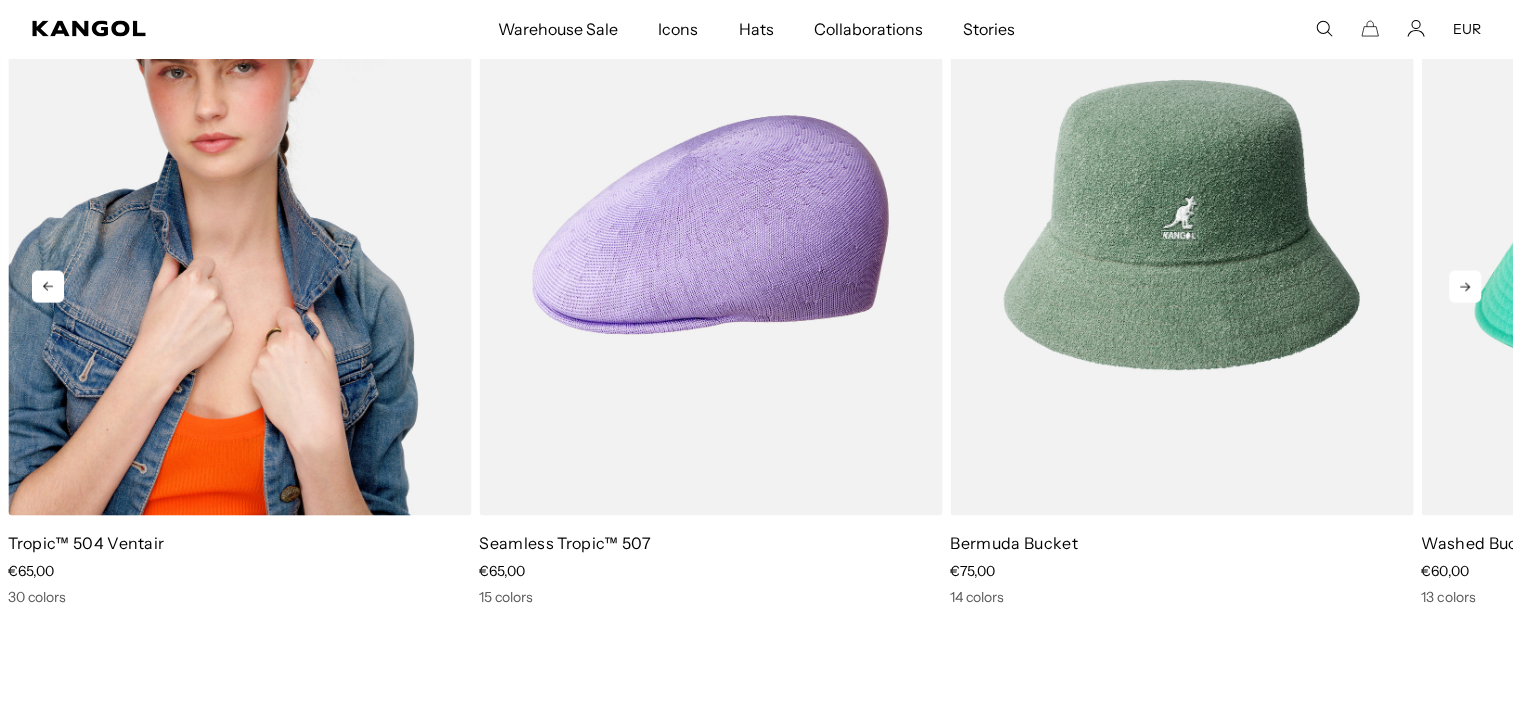 click at bounding box center [239, 225] 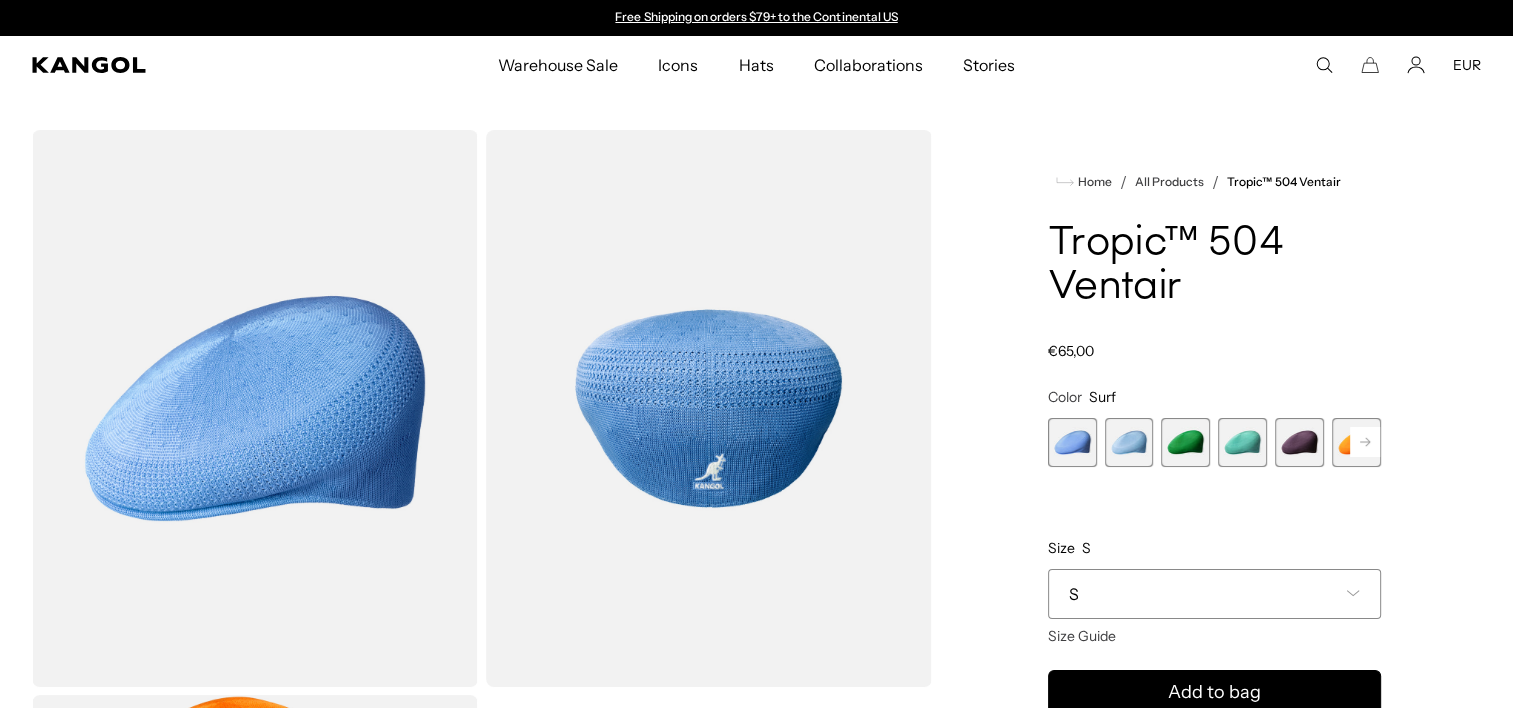 scroll, scrollTop: 0, scrollLeft: 0, axis: both 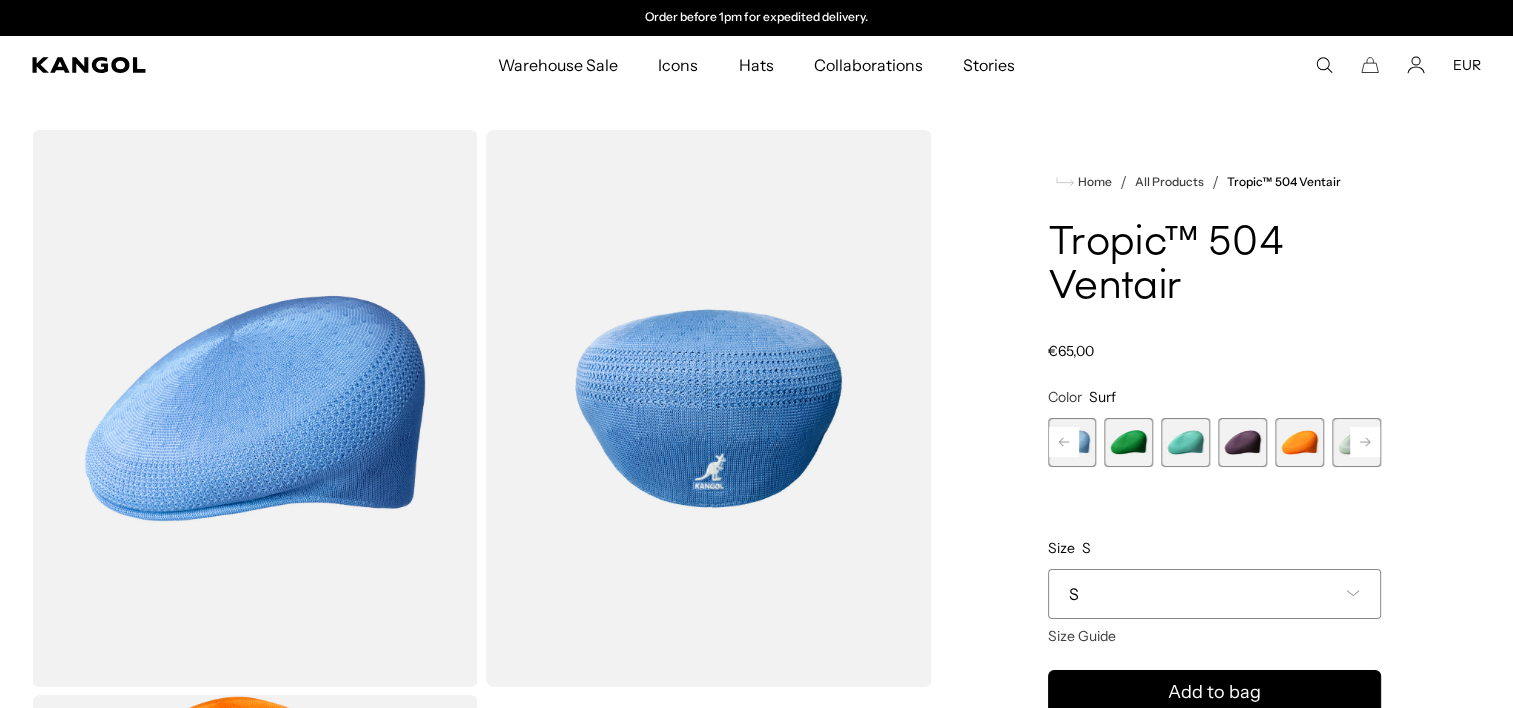 click 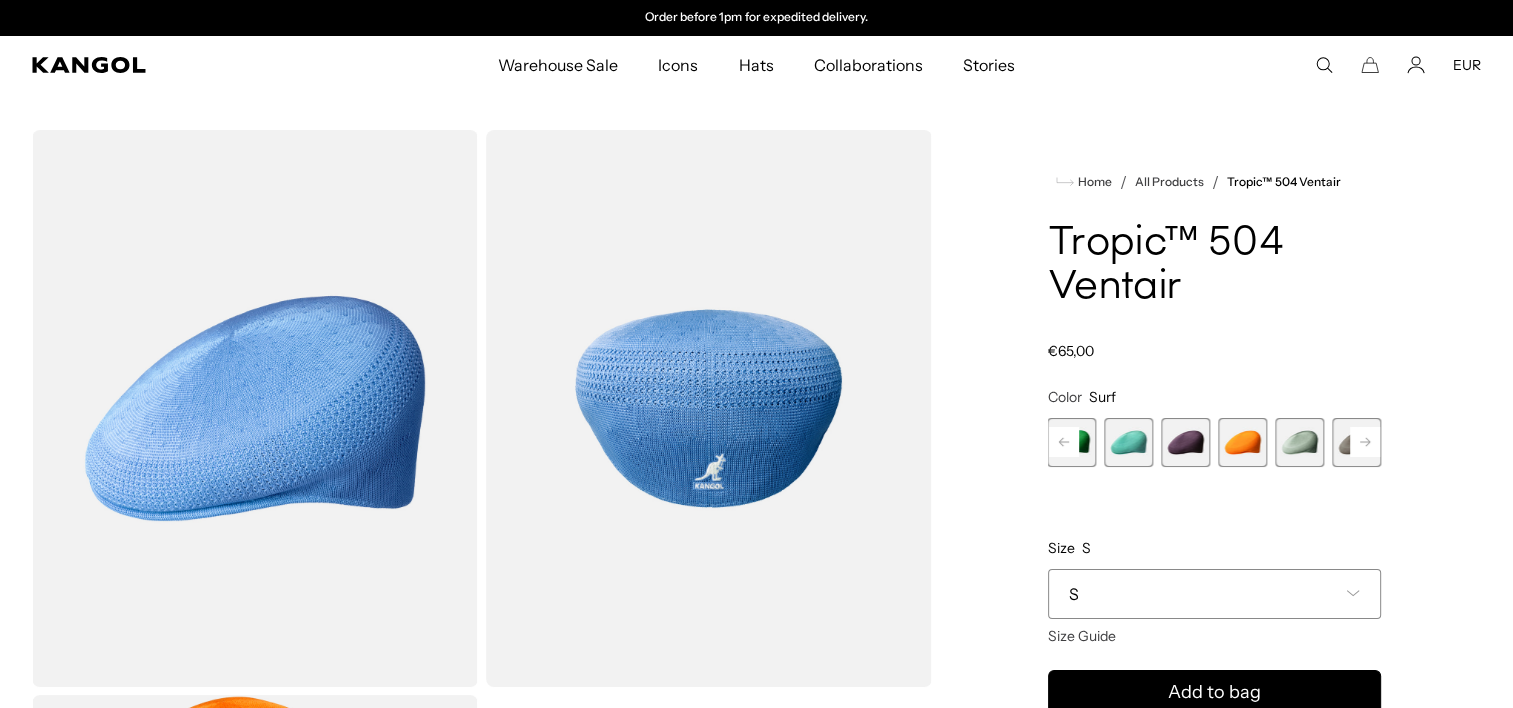 click 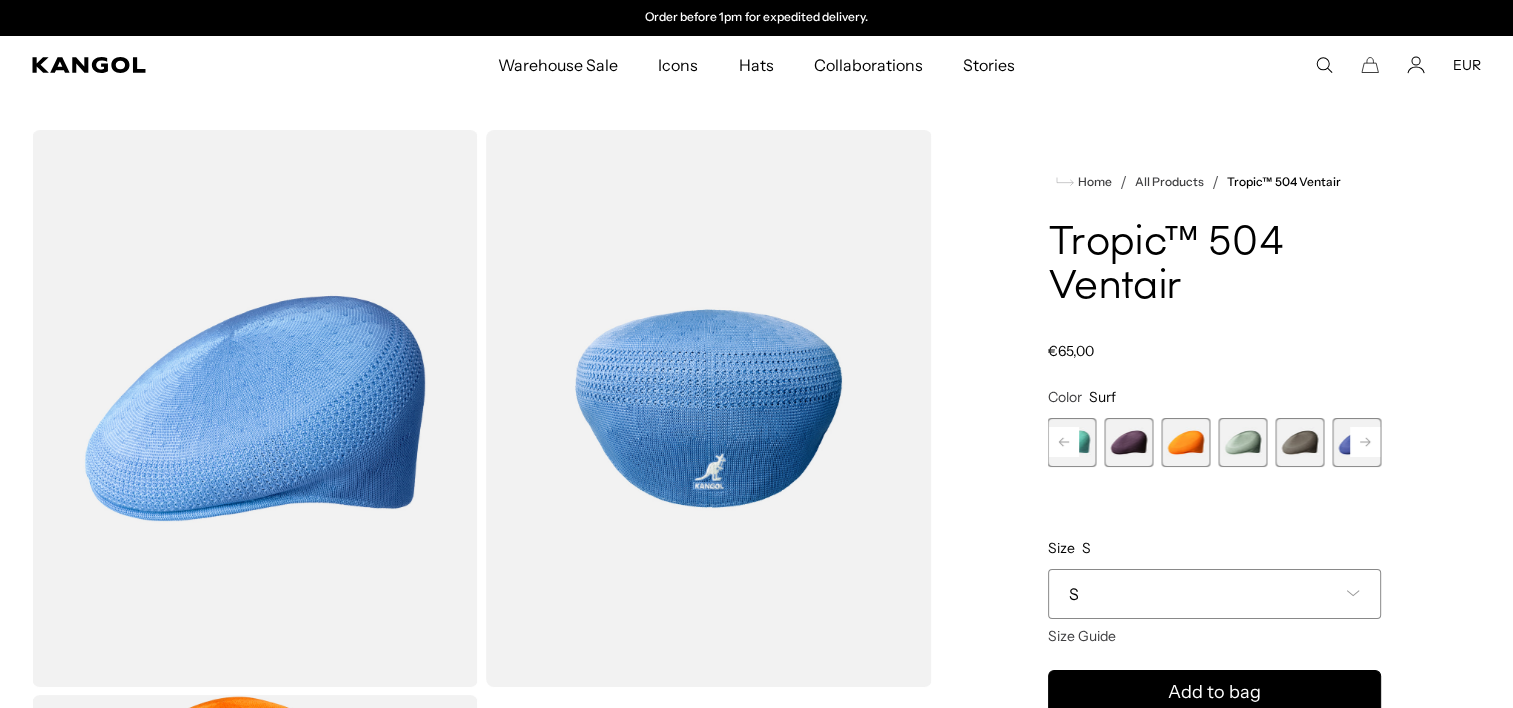 click 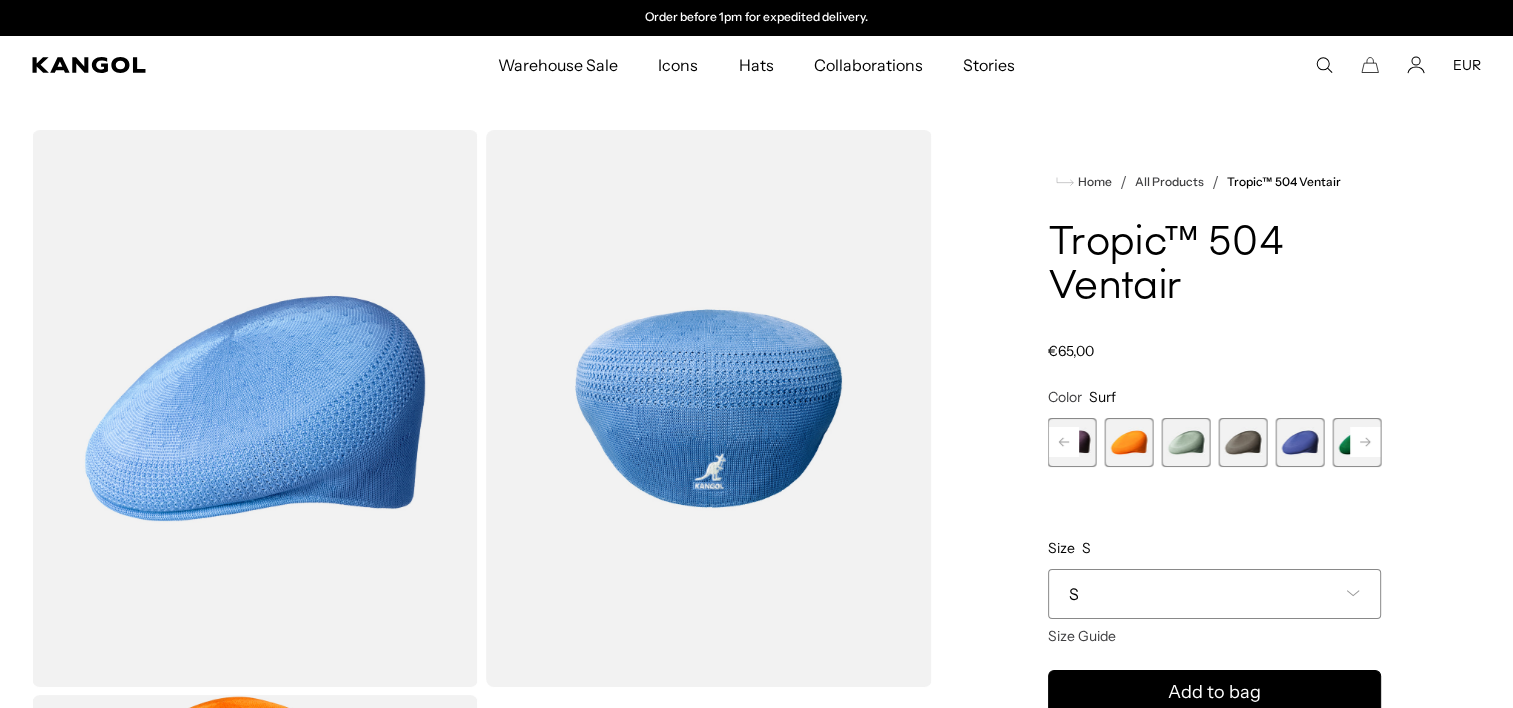click 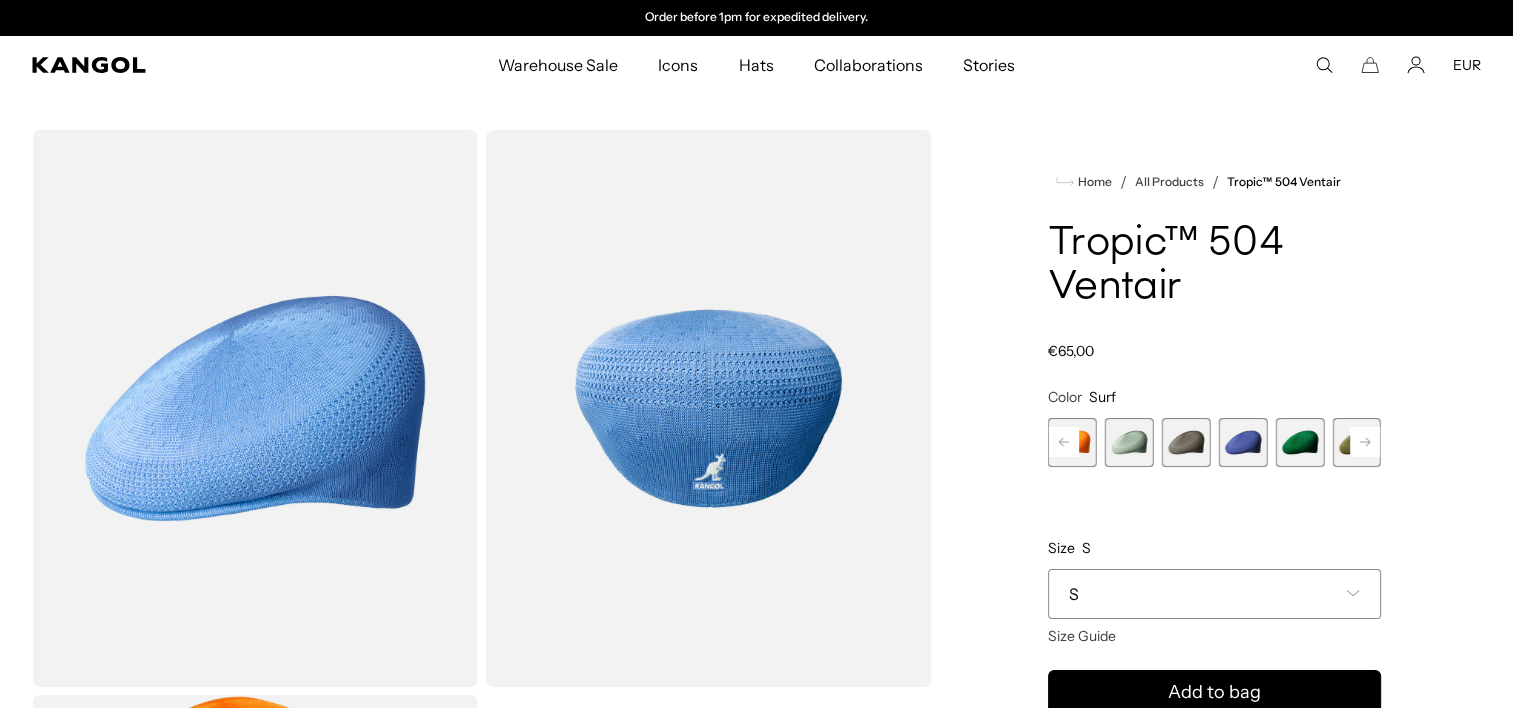 click 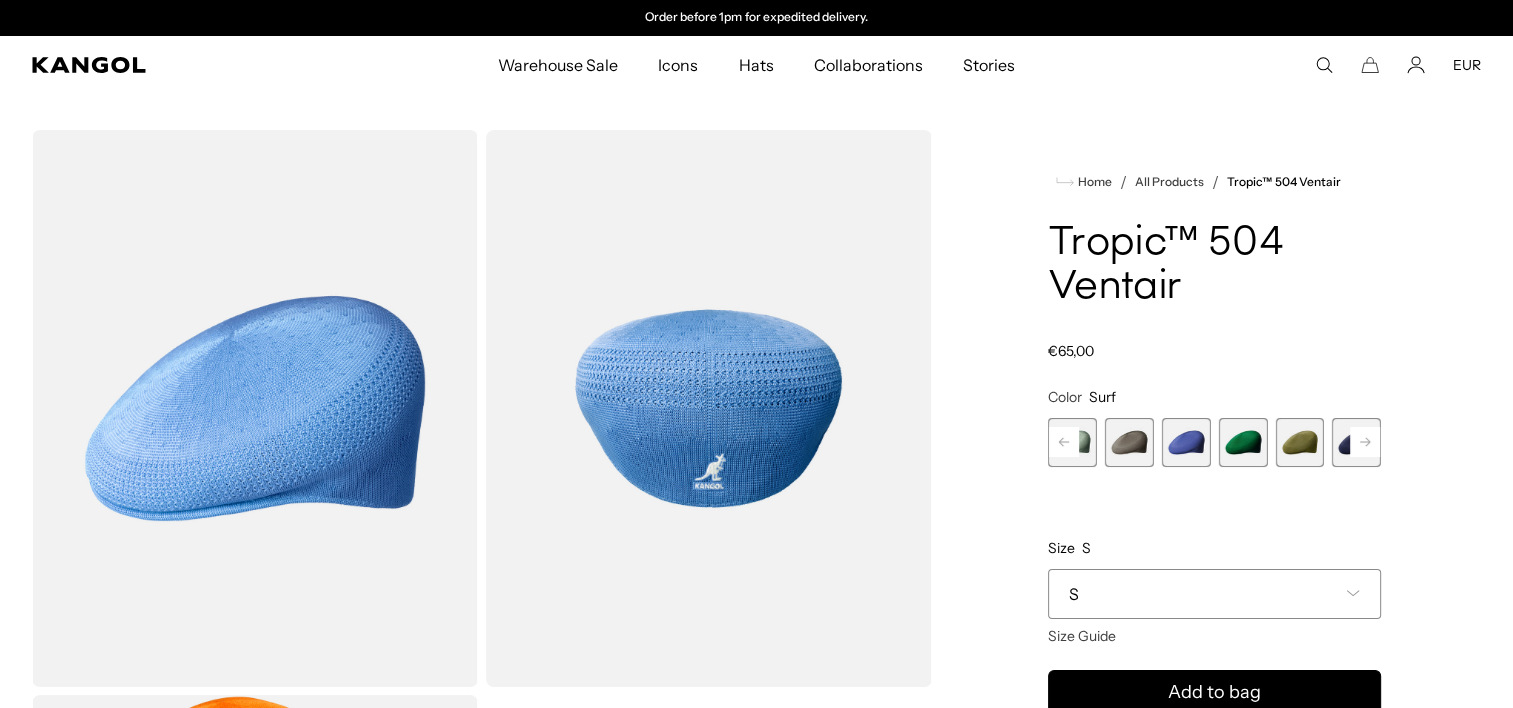 click 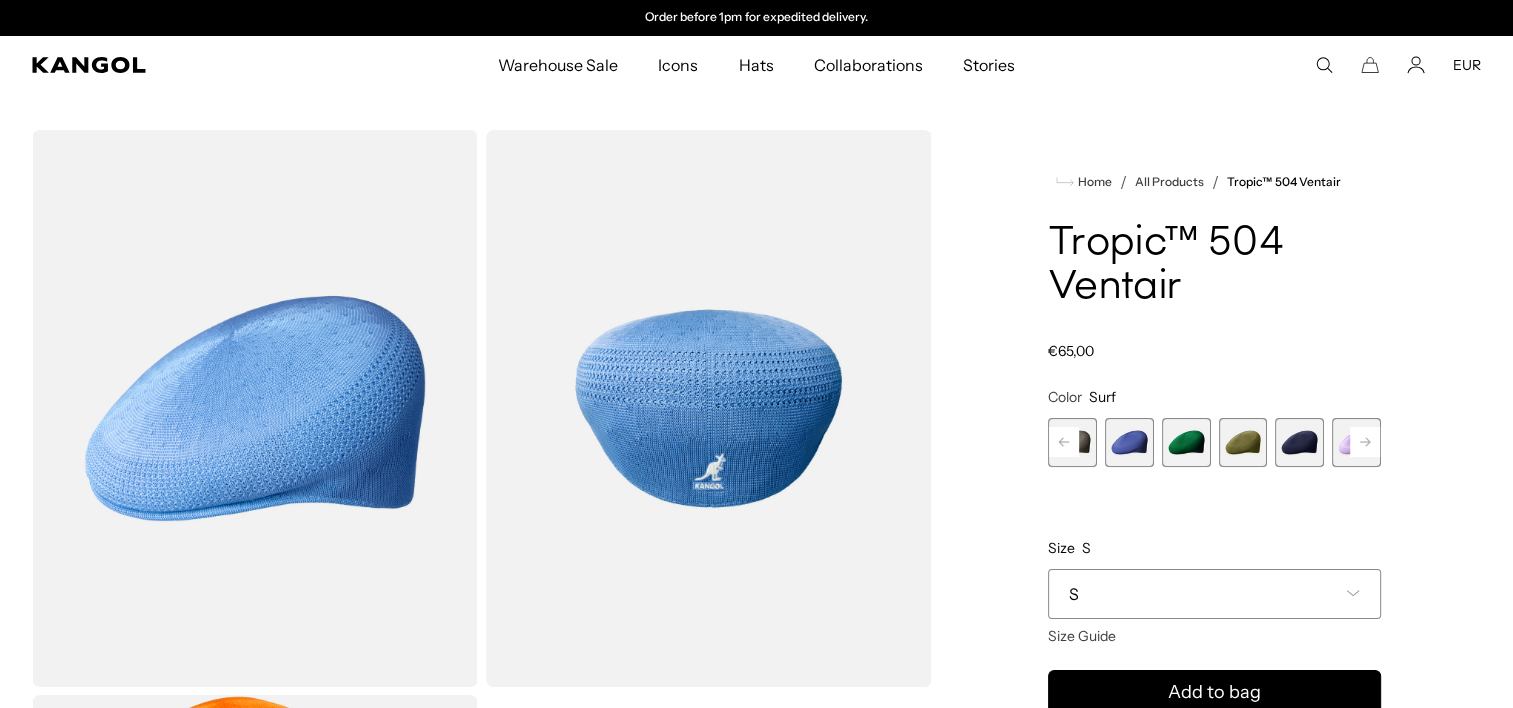 click 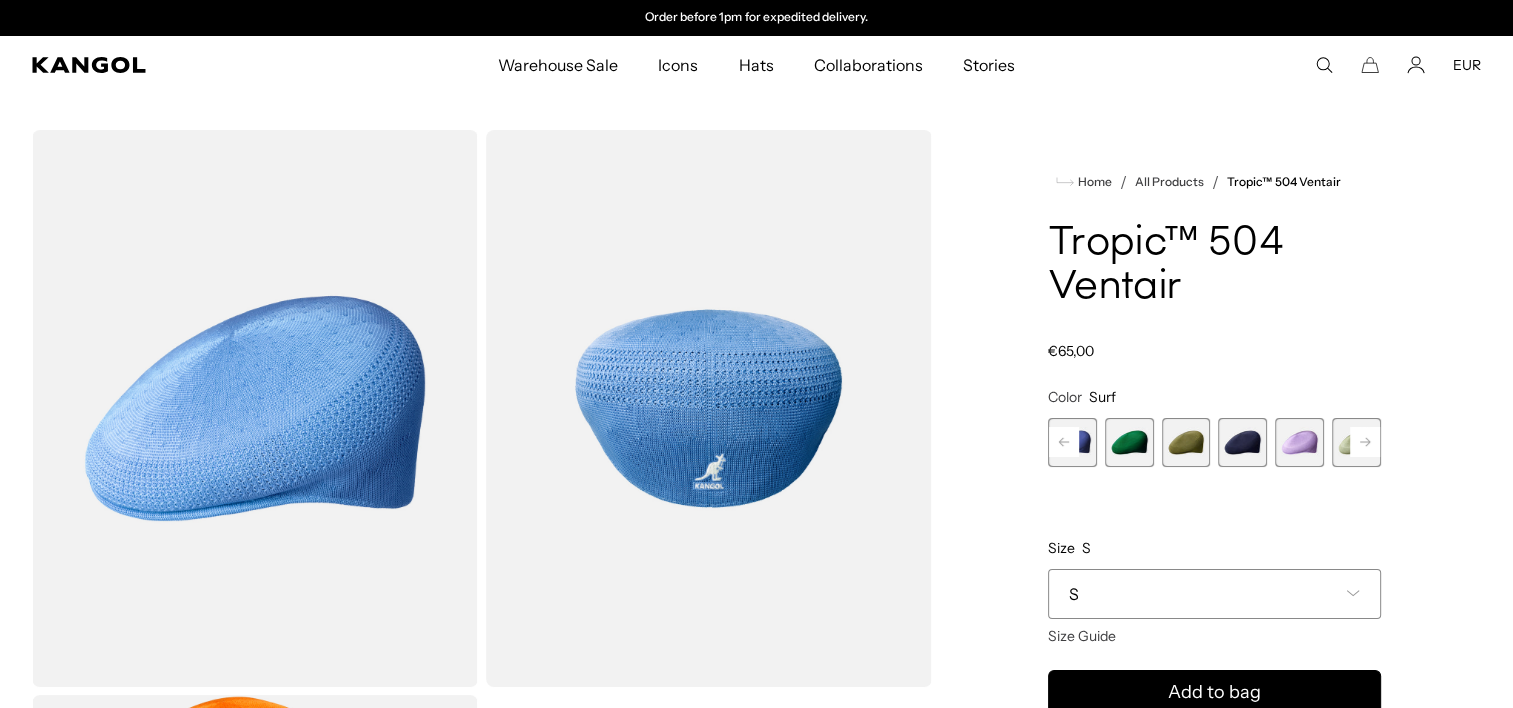 click 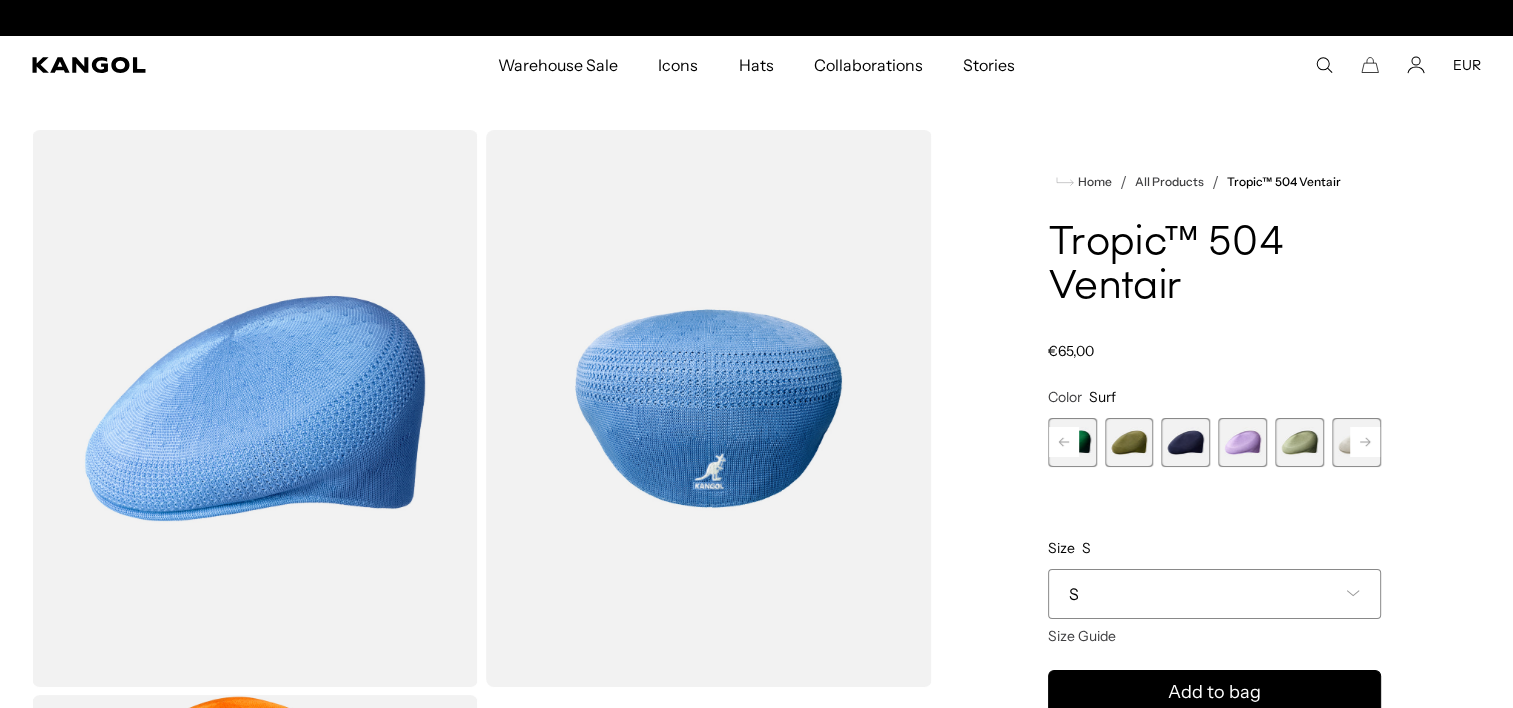 click 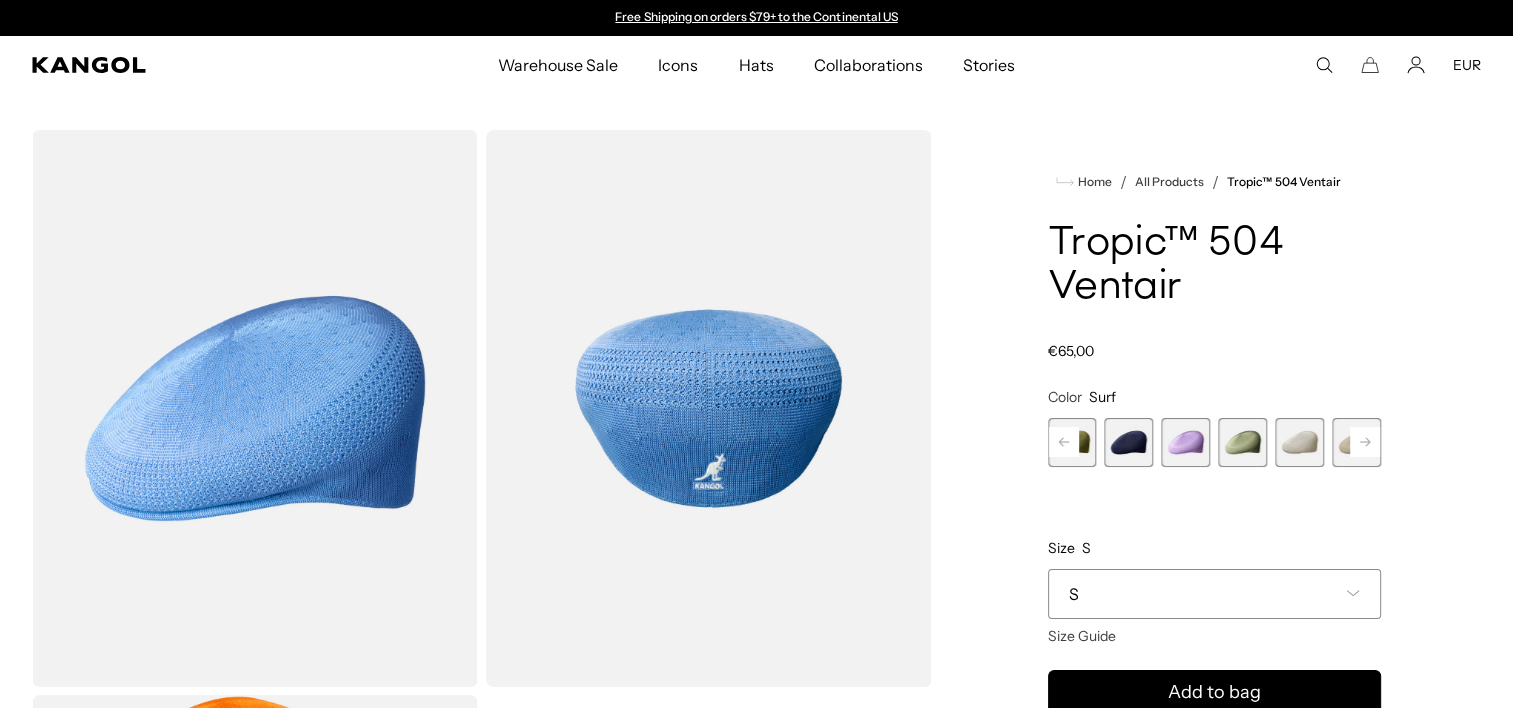 click at bounding box center (1299, 442) 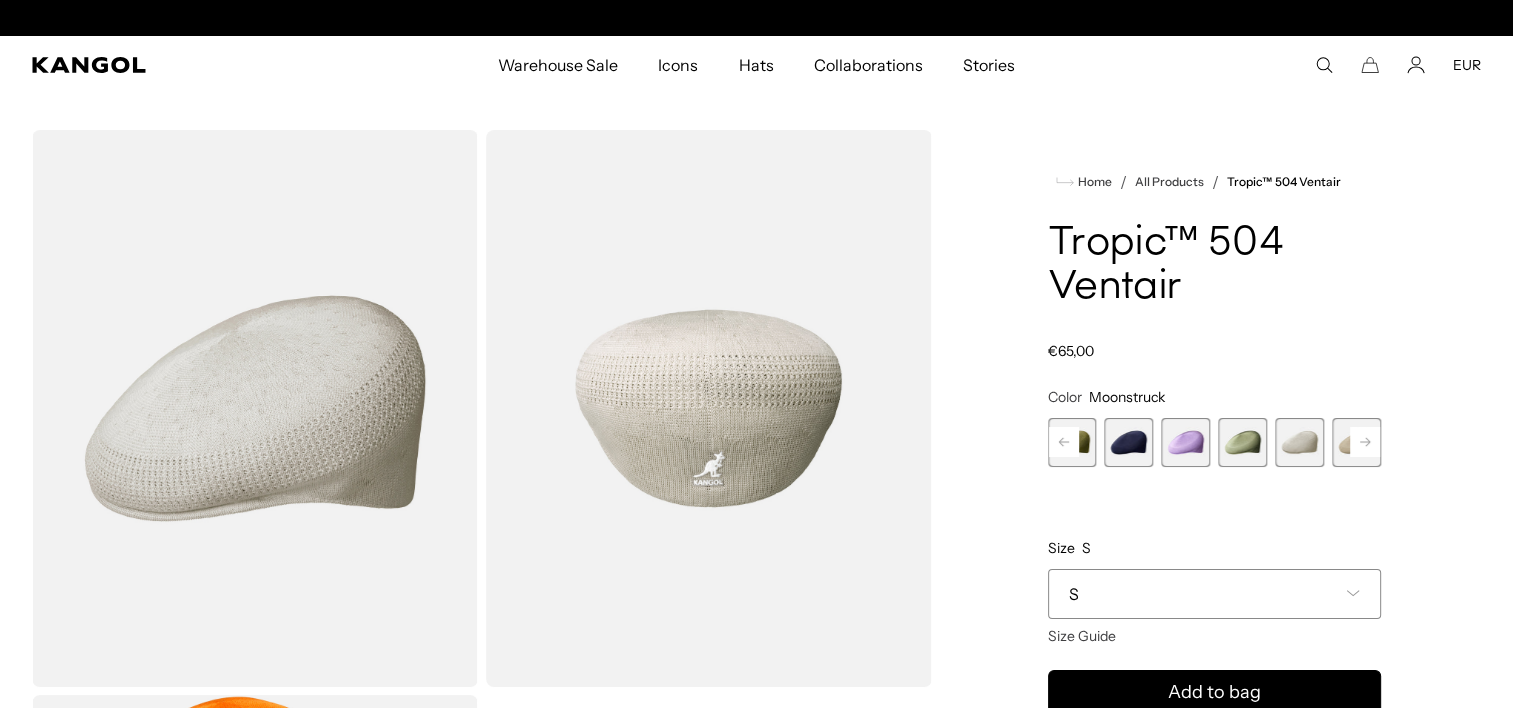 scroll, scrollTop: 0, scrollLeft: 412, axis: horizontal 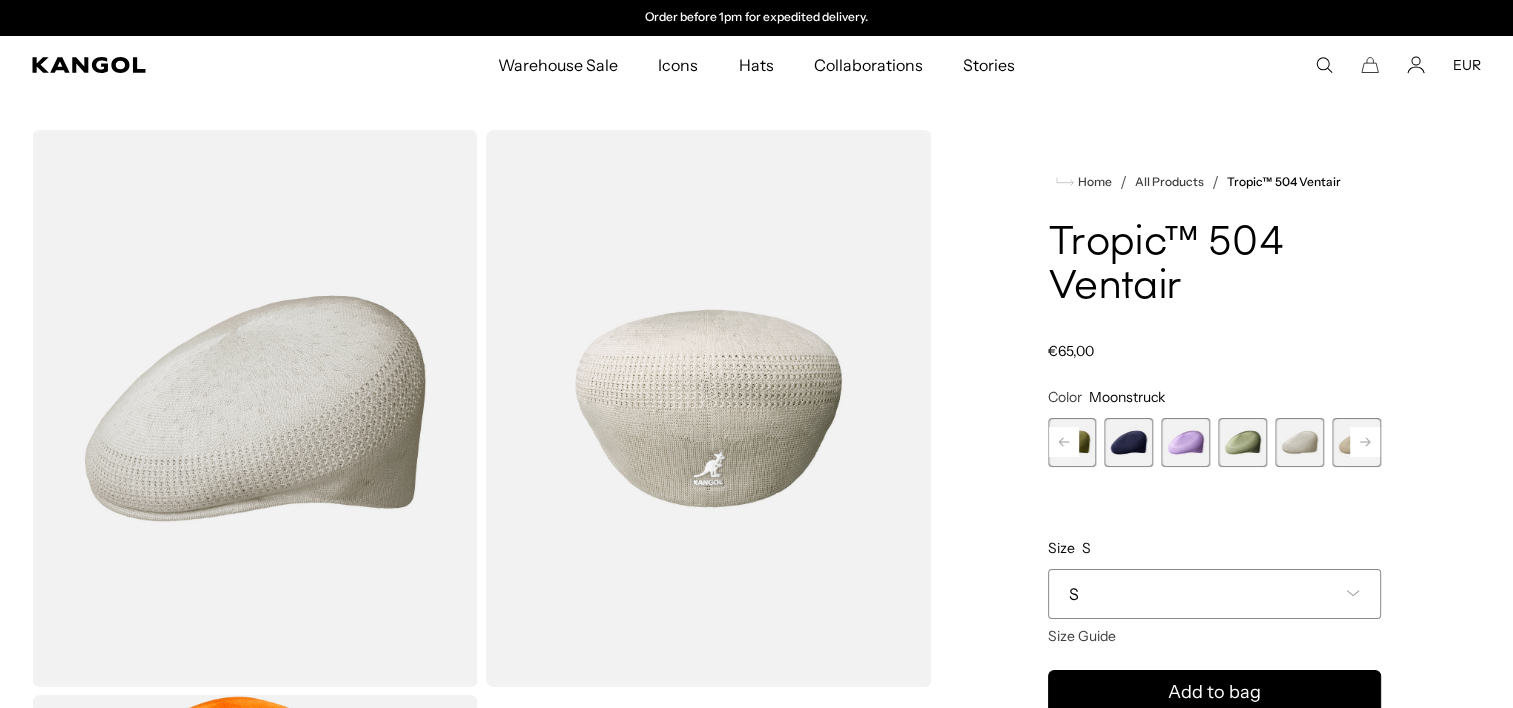 click 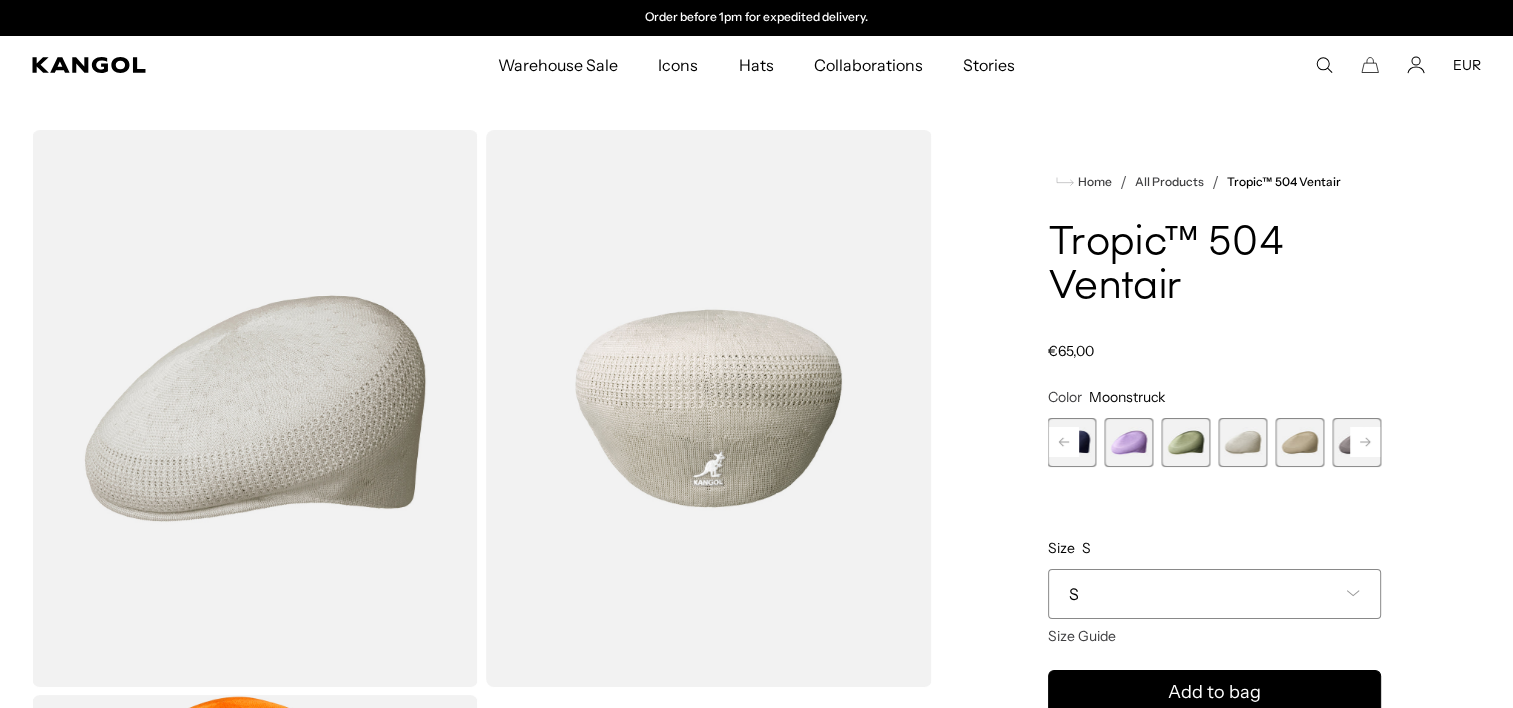 click 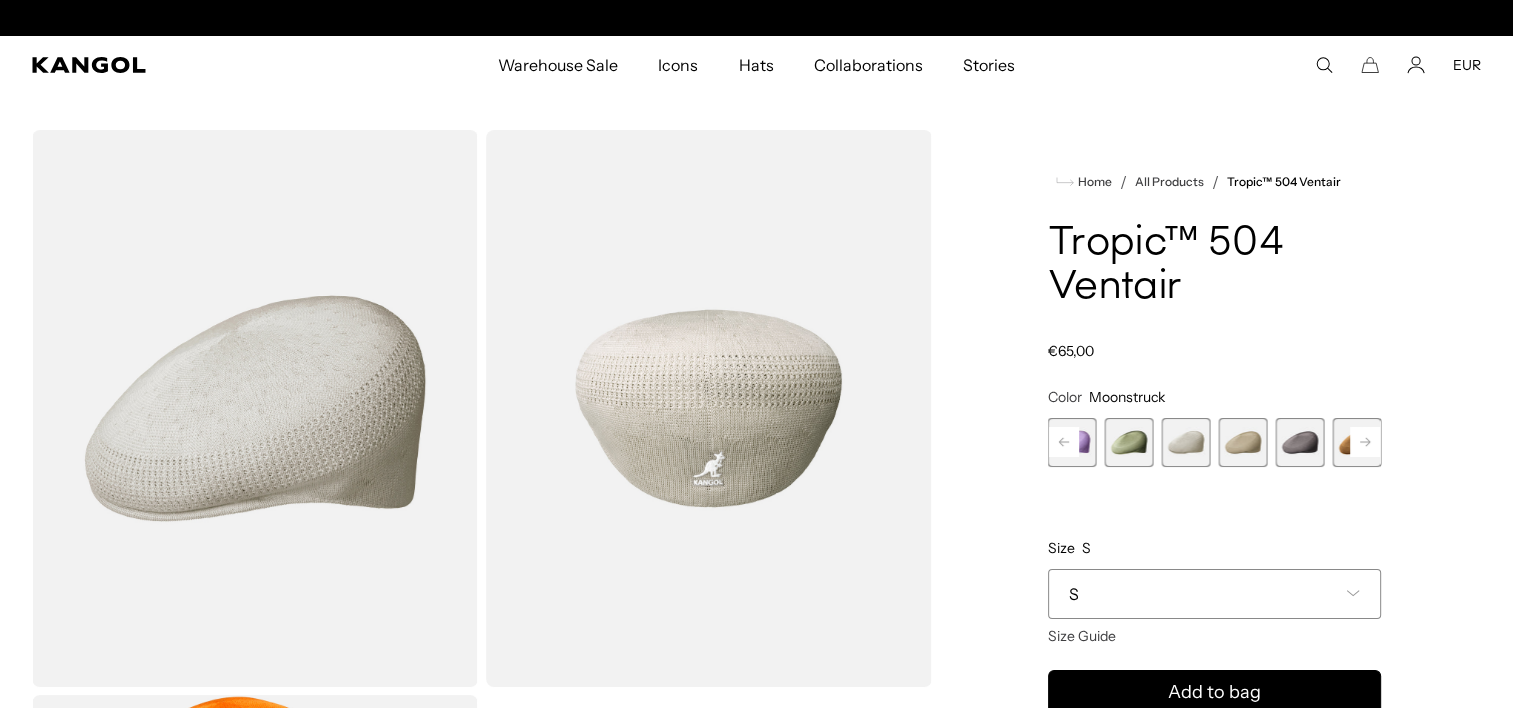 scroll, scrollTop: 0, scrollLeft: 0, axis: both 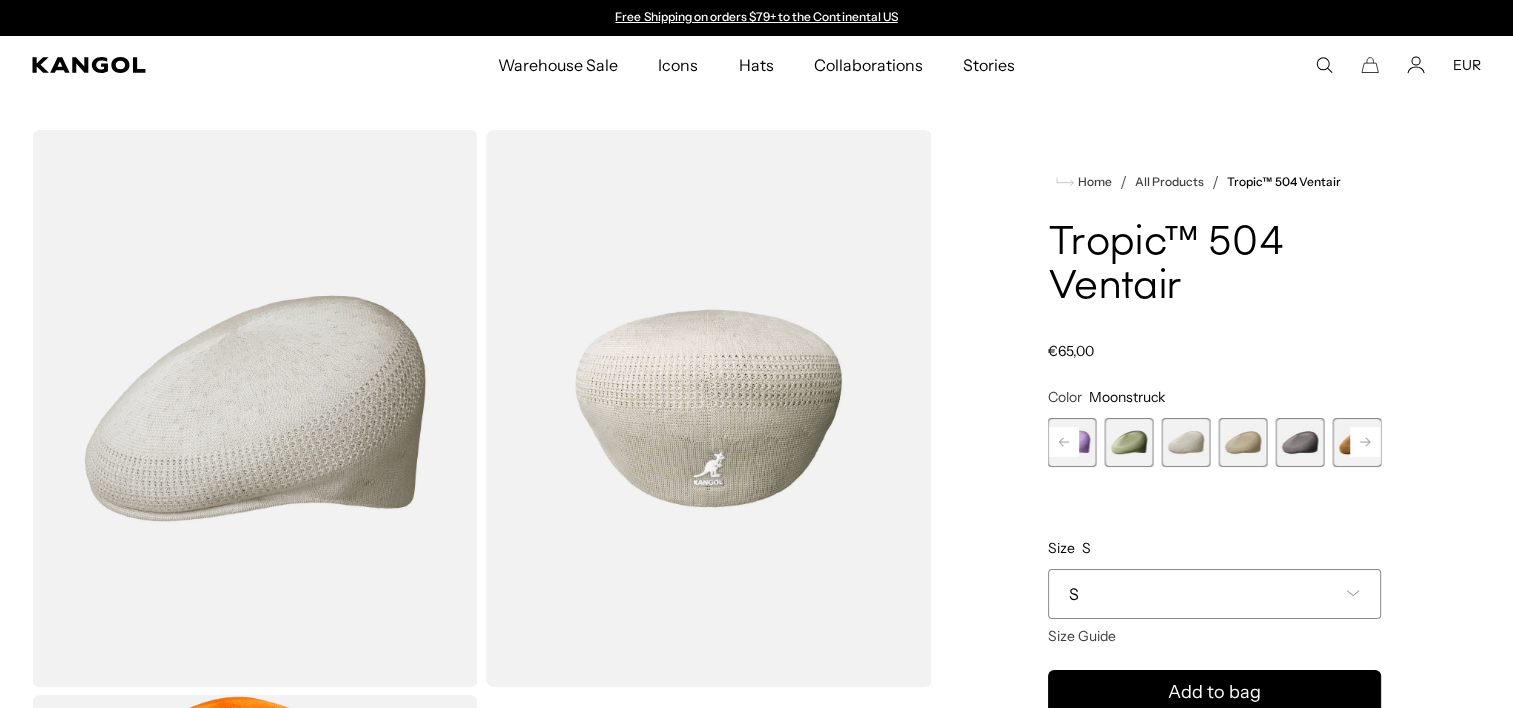 click at bounding box center [1299, 442] 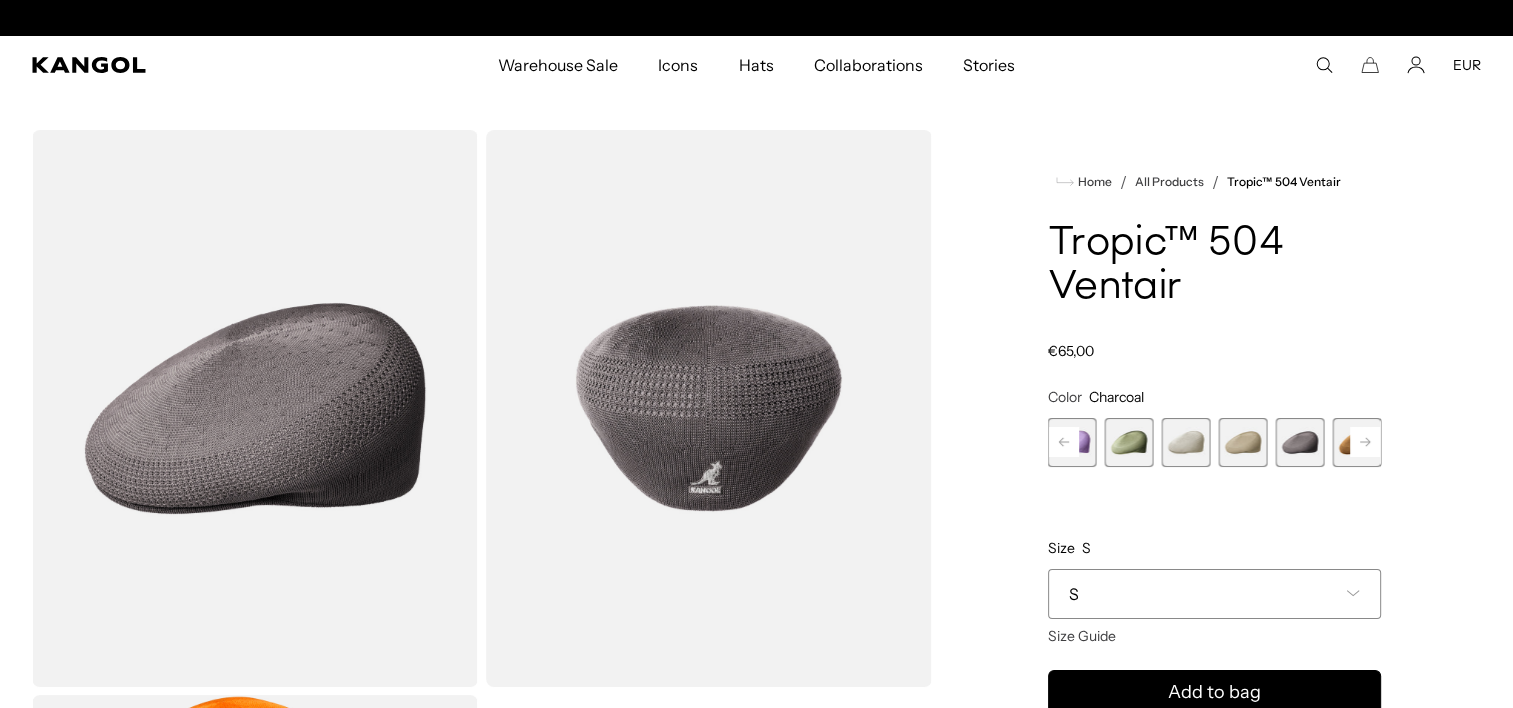 scroll, scrollTop: 0, scrollLeft: 412, axis: horizontal 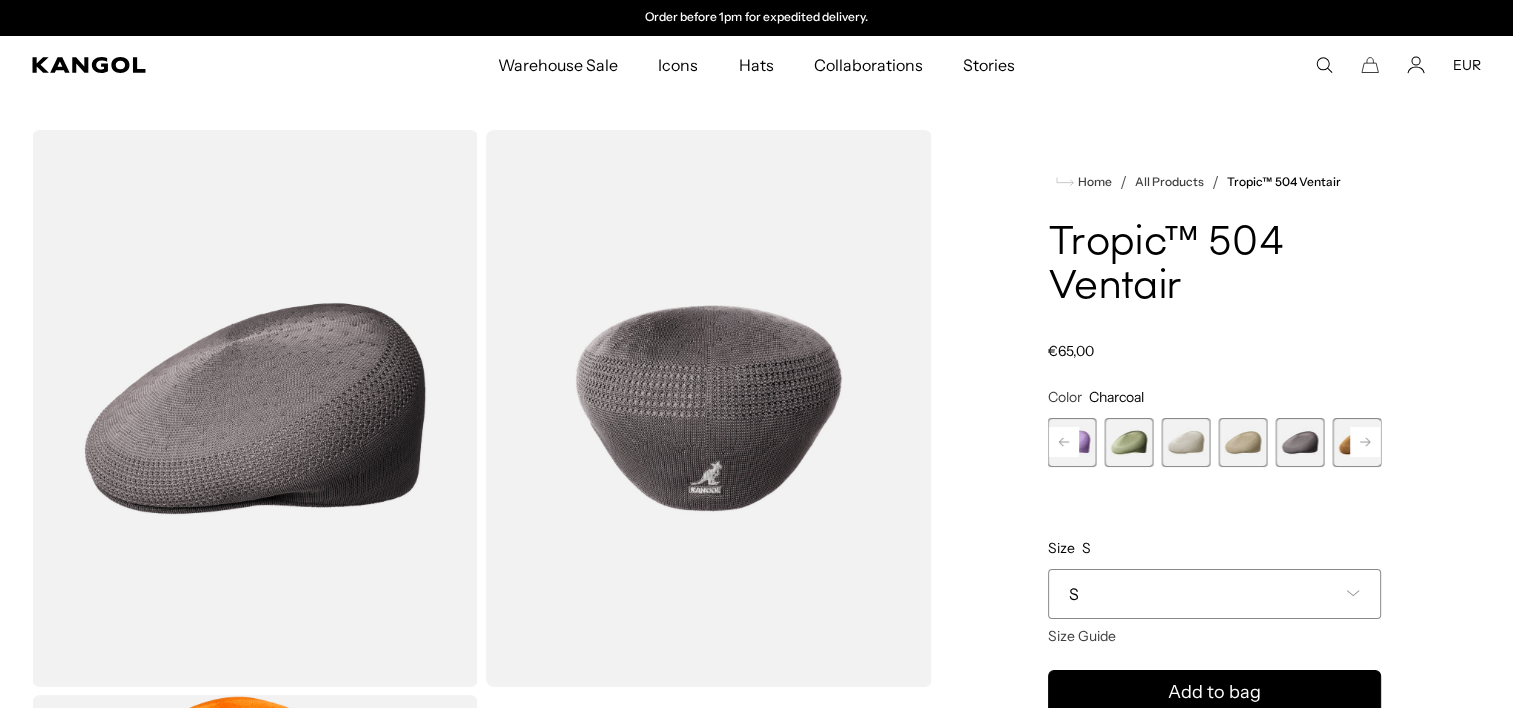 click 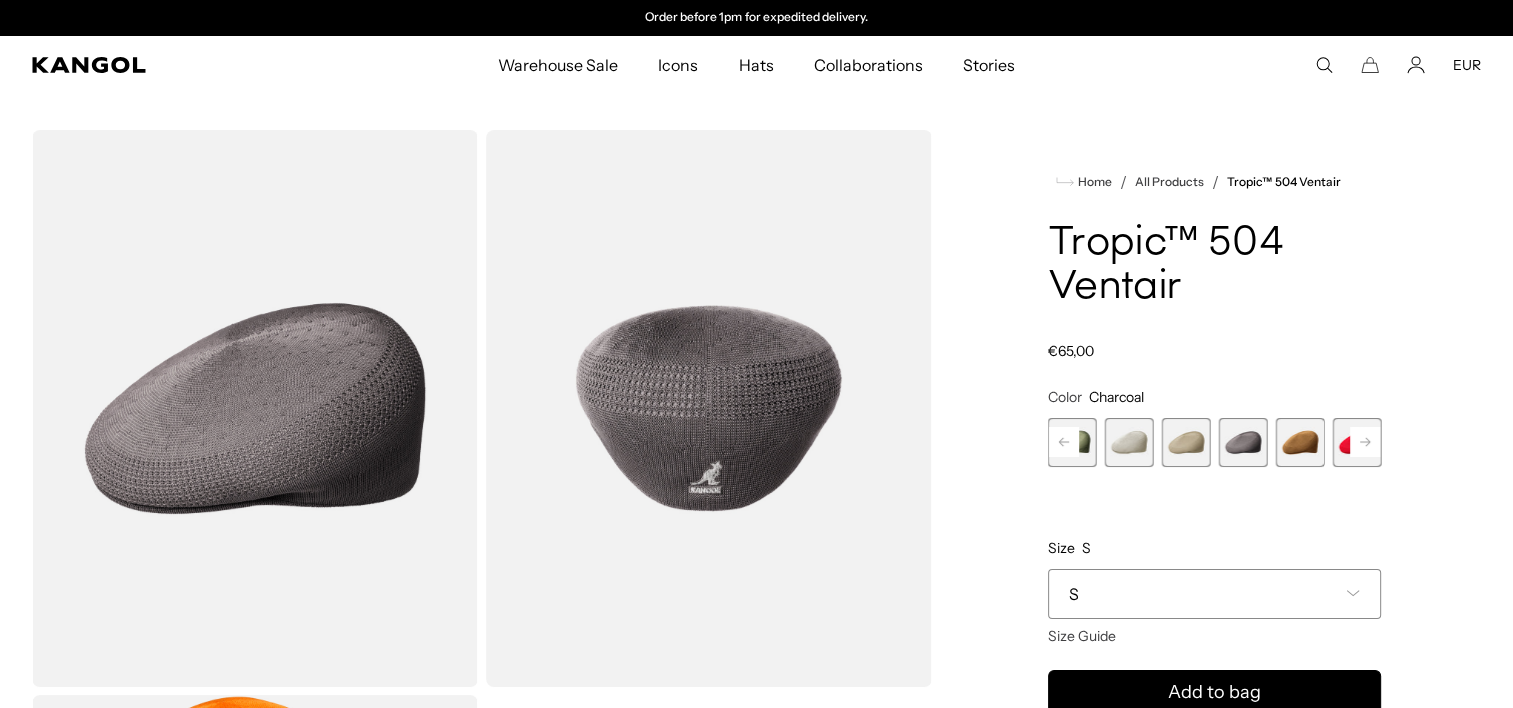 click 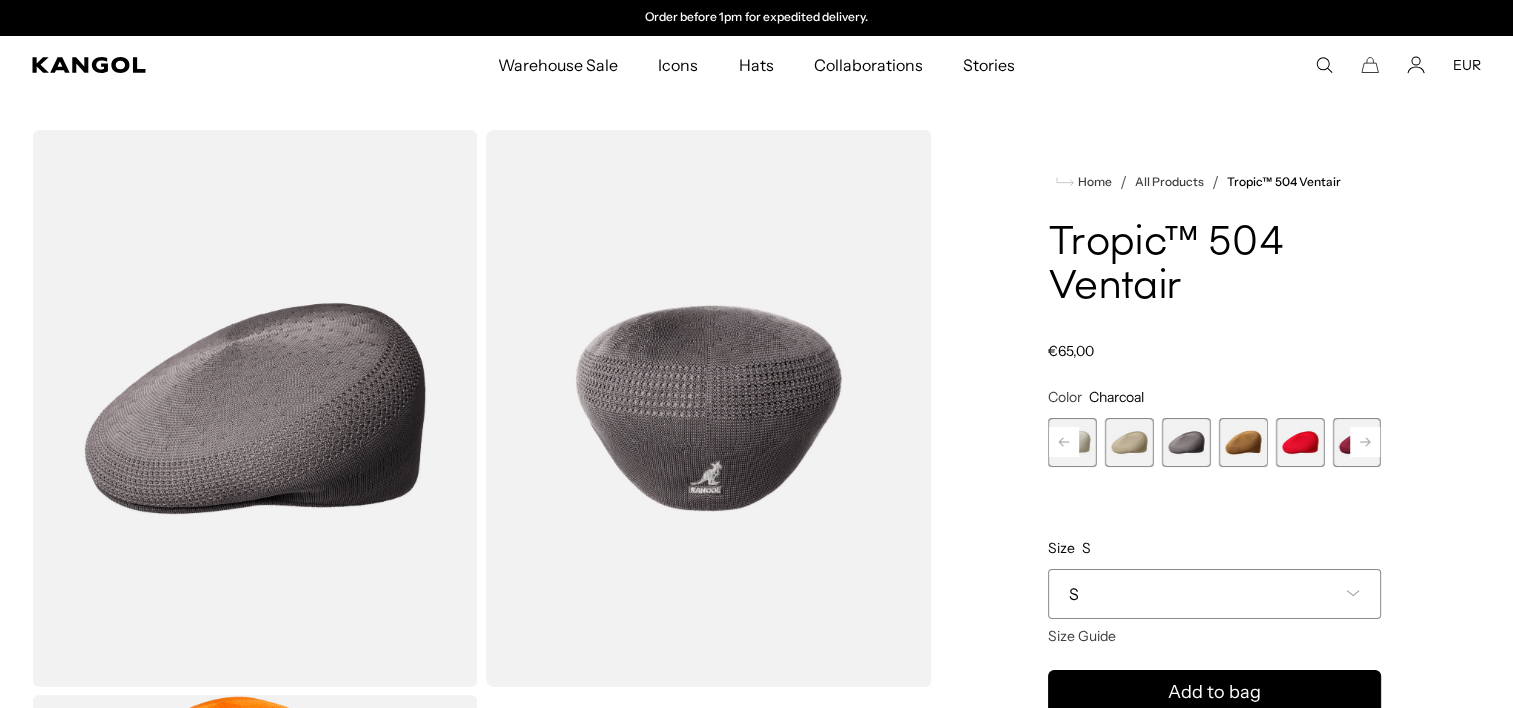 click 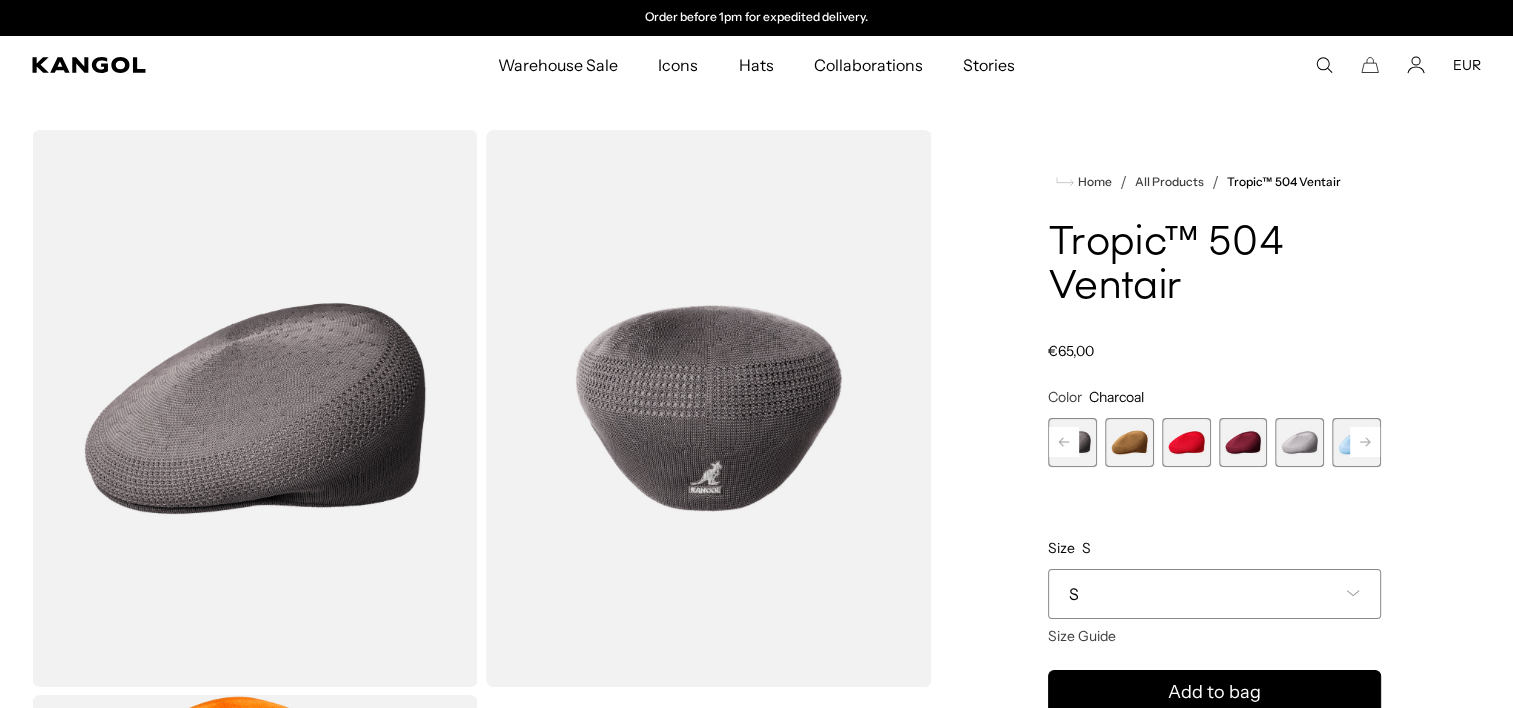 click 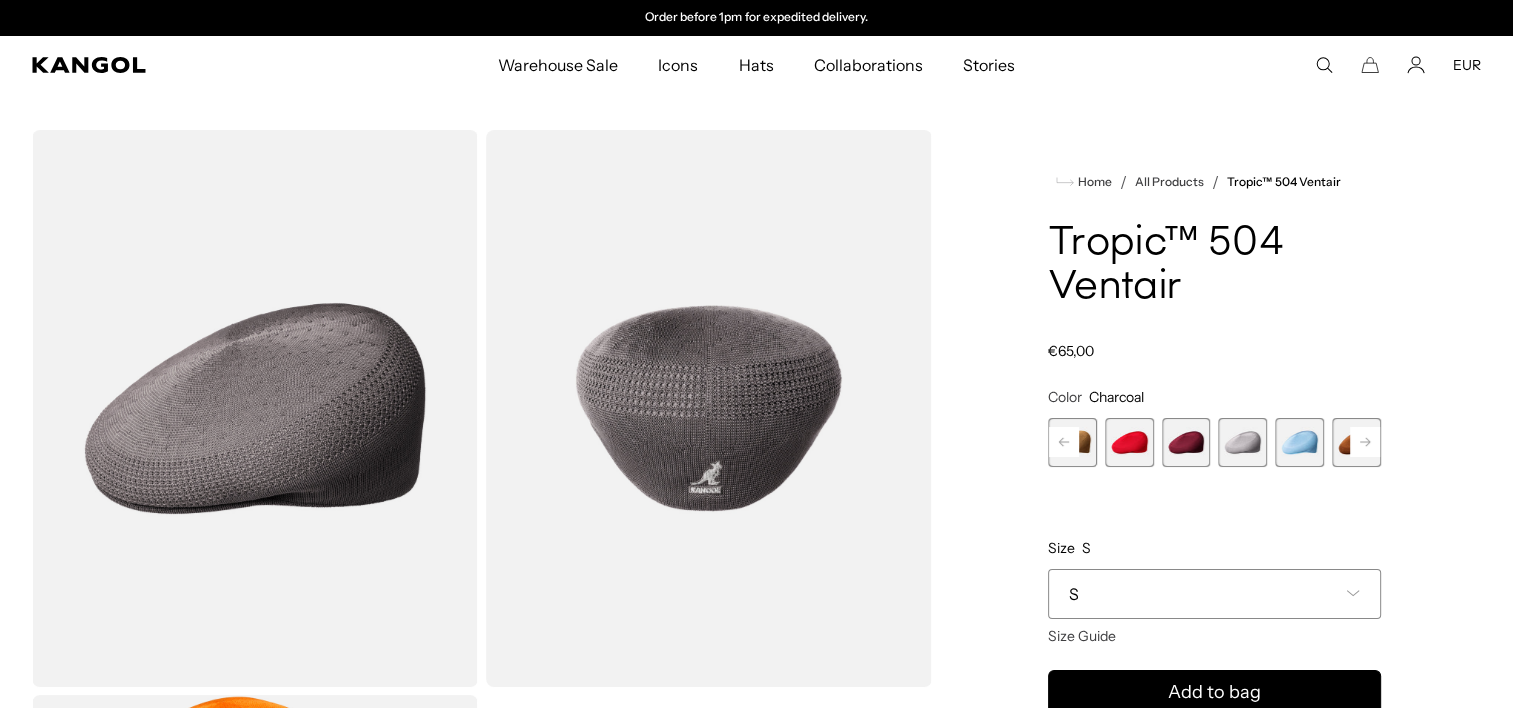 click 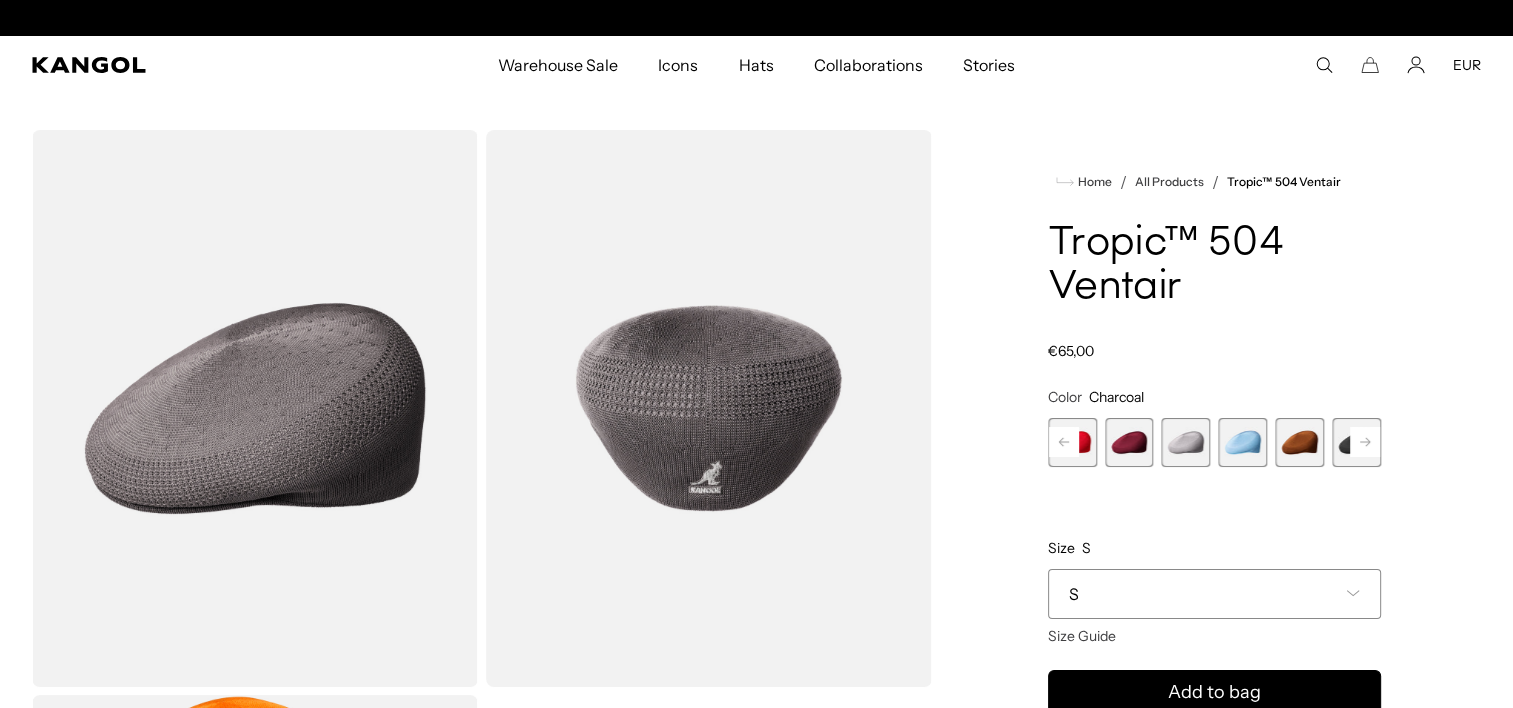 scroll, scrollTop: 0, scrollLeft: 0, axis: both 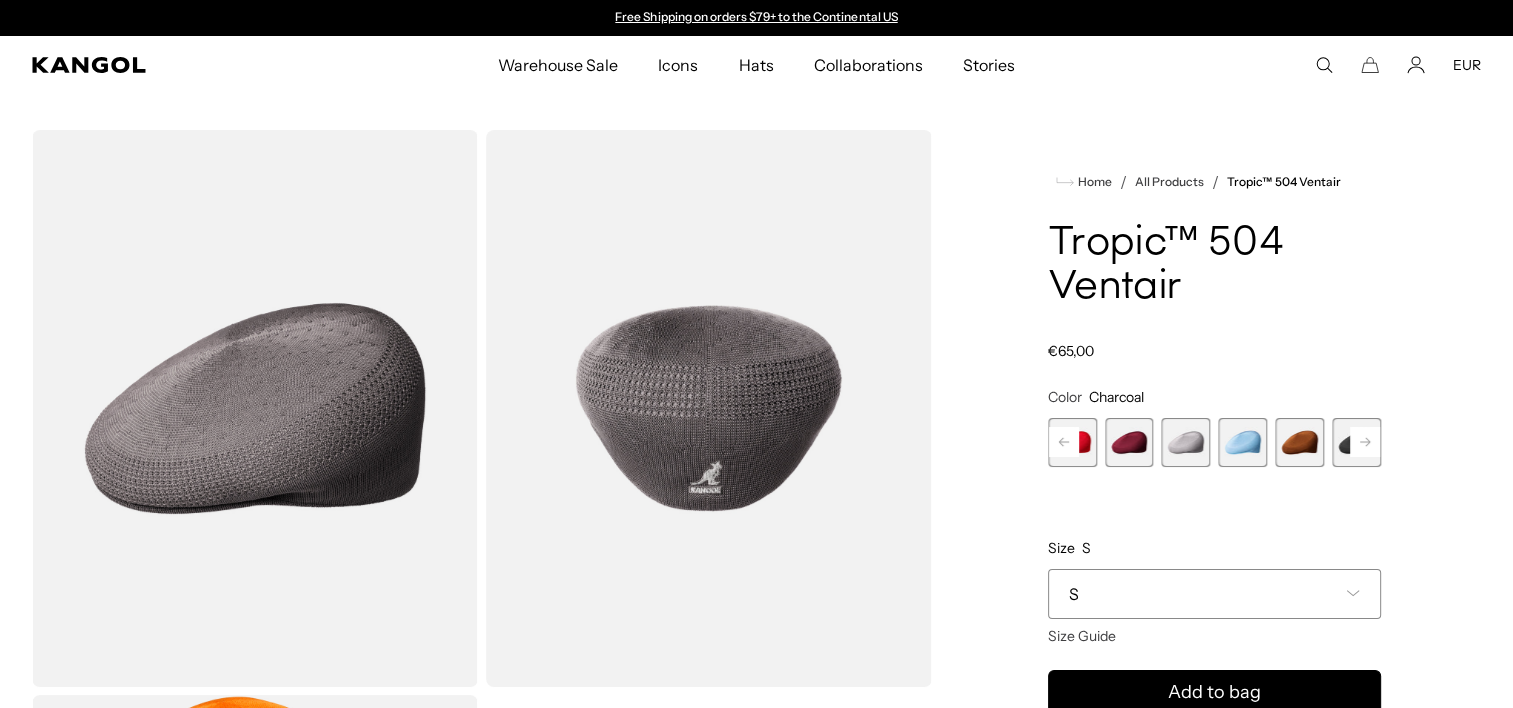 click at bounding box center (1186, 442) 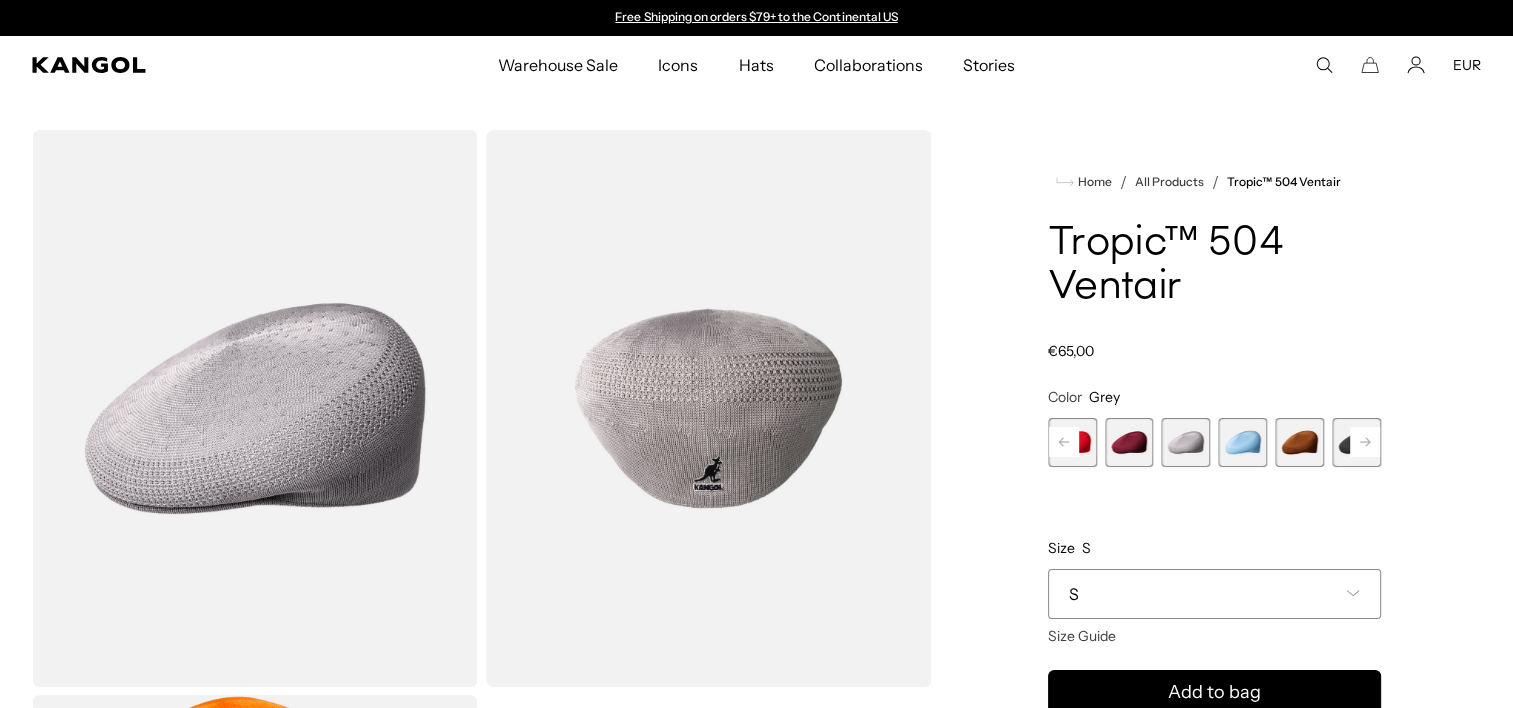 click on "S" at bounding box center [1214, 594] 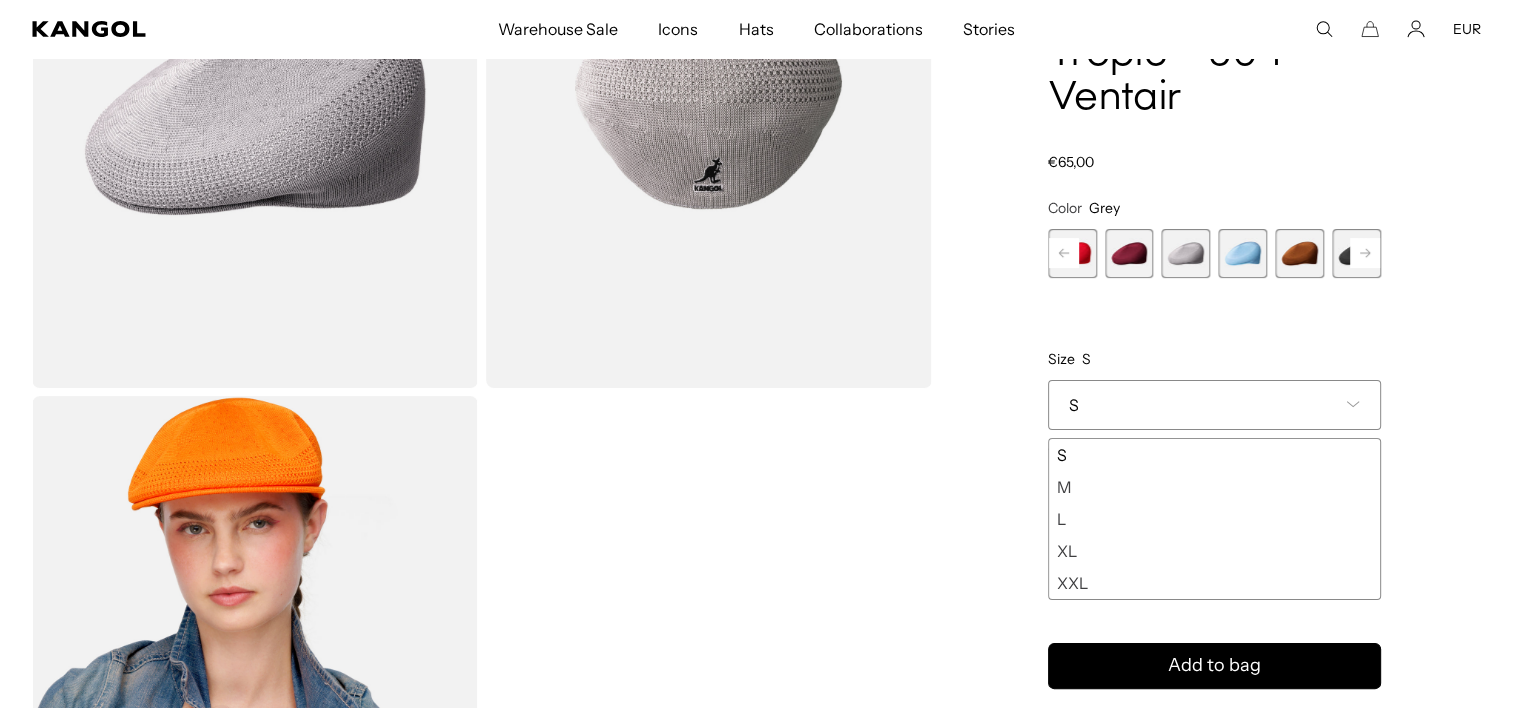 scroll, scrollTop: 300, scrollLeft: 0, axis: vertical 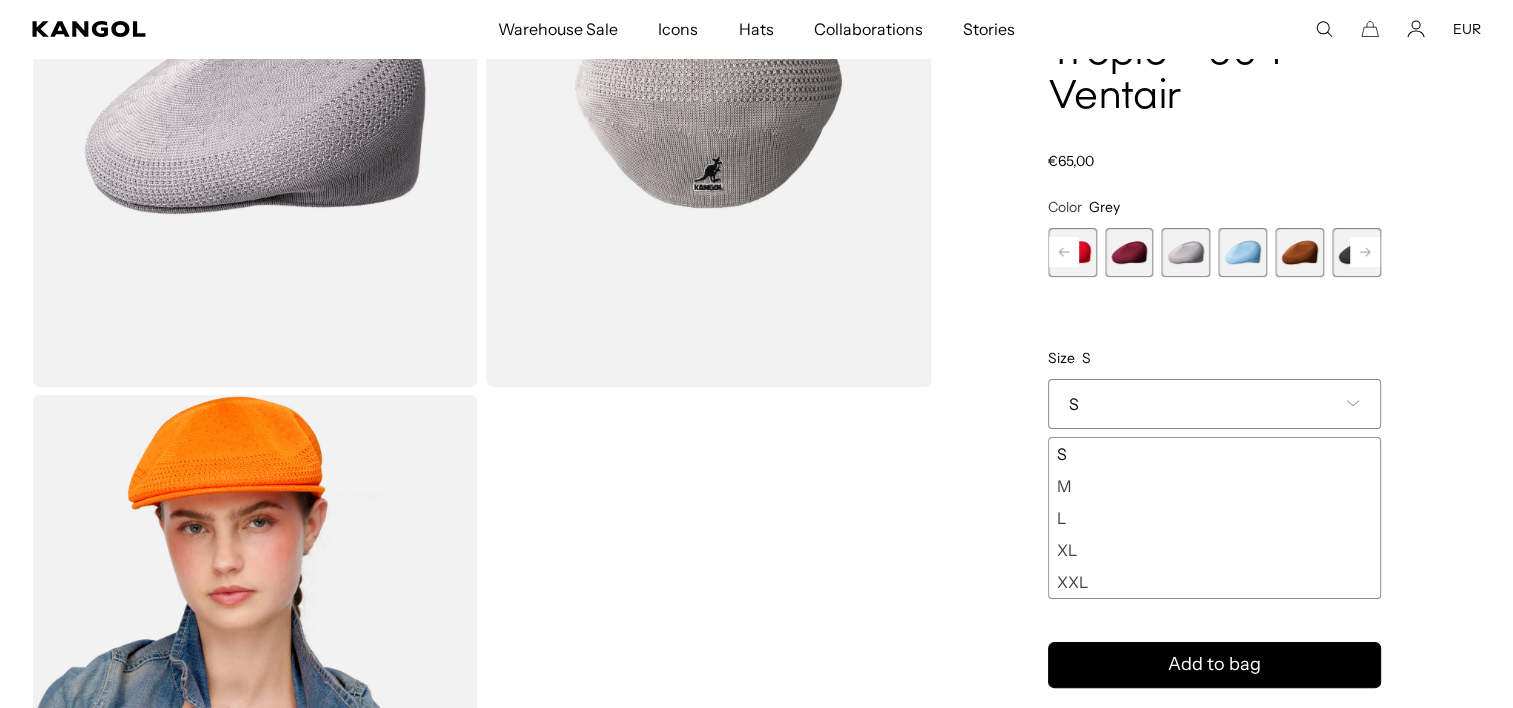 click on "L" at bounding box center [1214, 518] 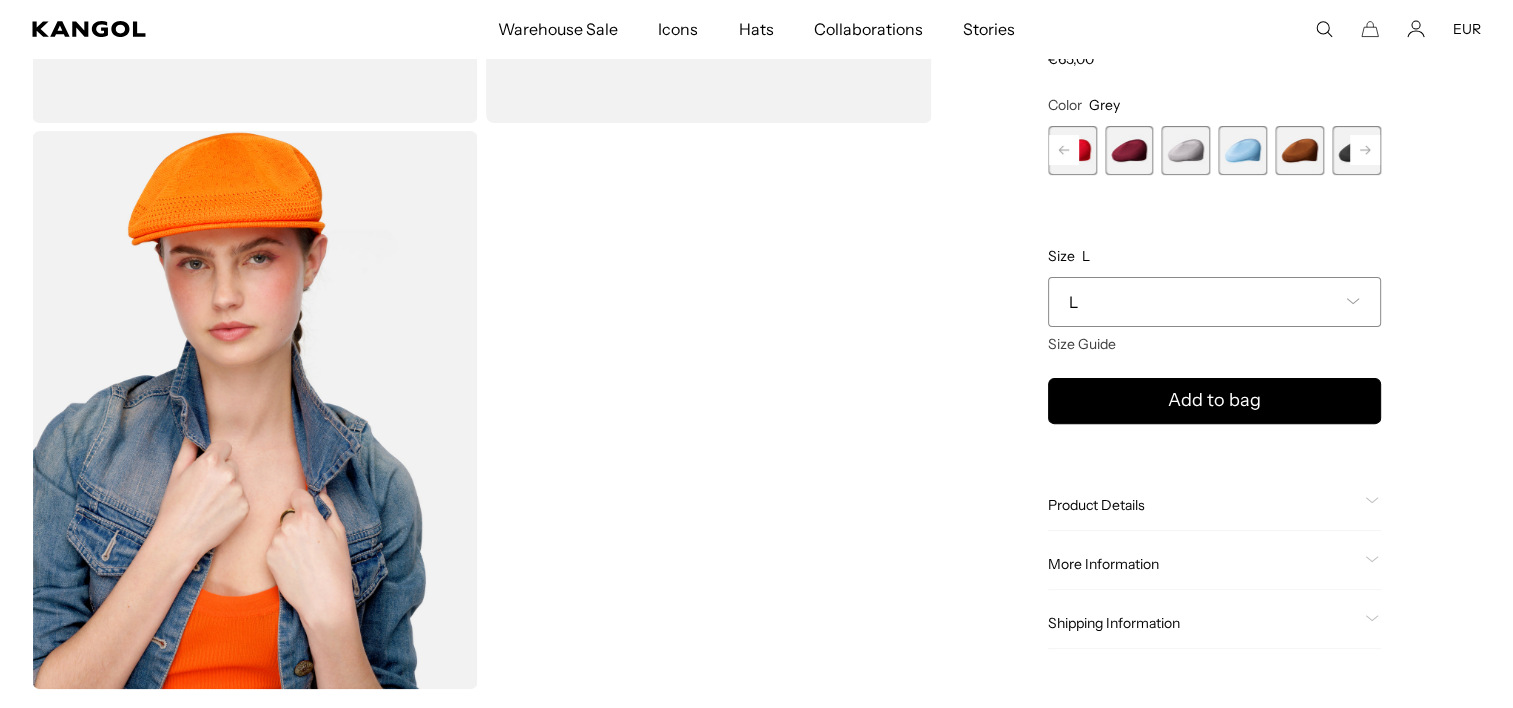 scroll, scrollTop: 600, scrollLeft: 0, axis: vertical 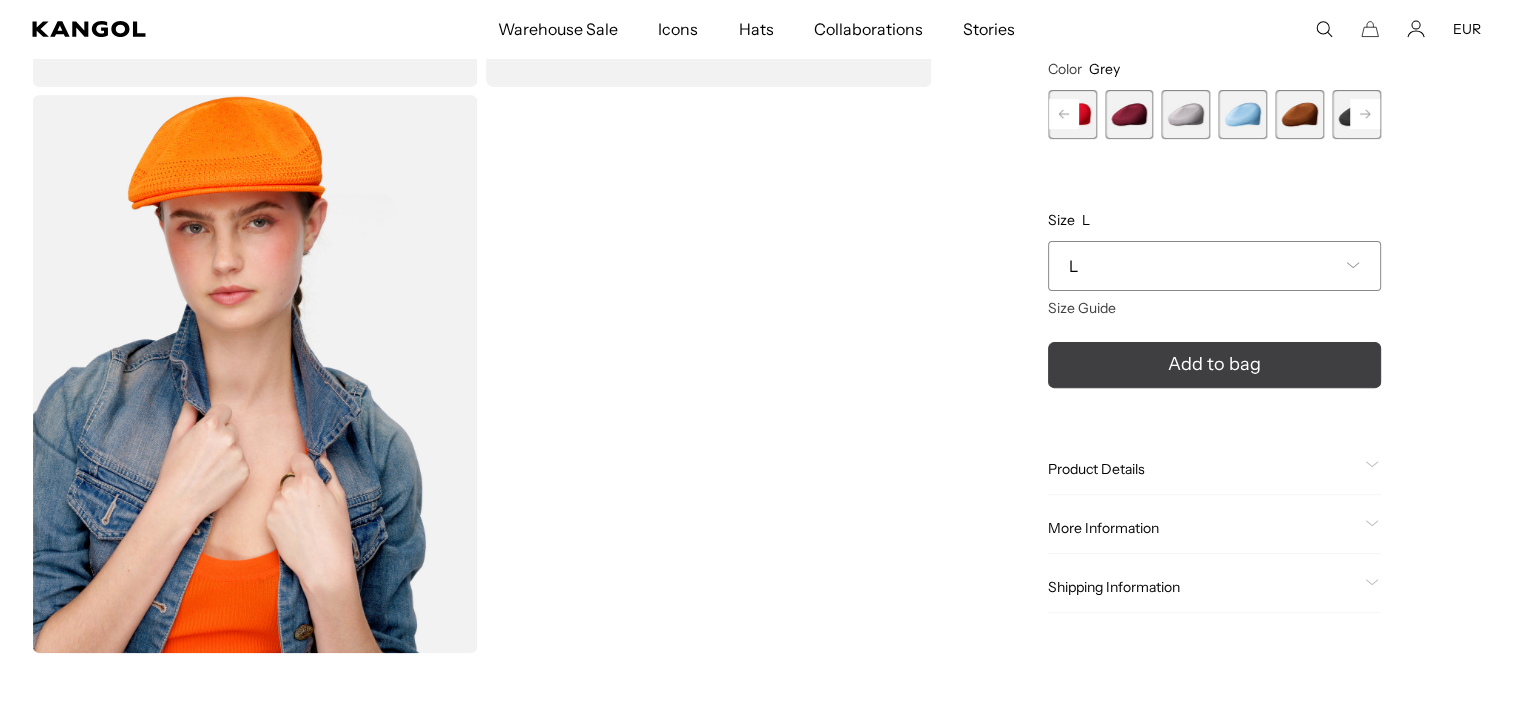 click on "Add to bag" at bounding box center (1214, 365) 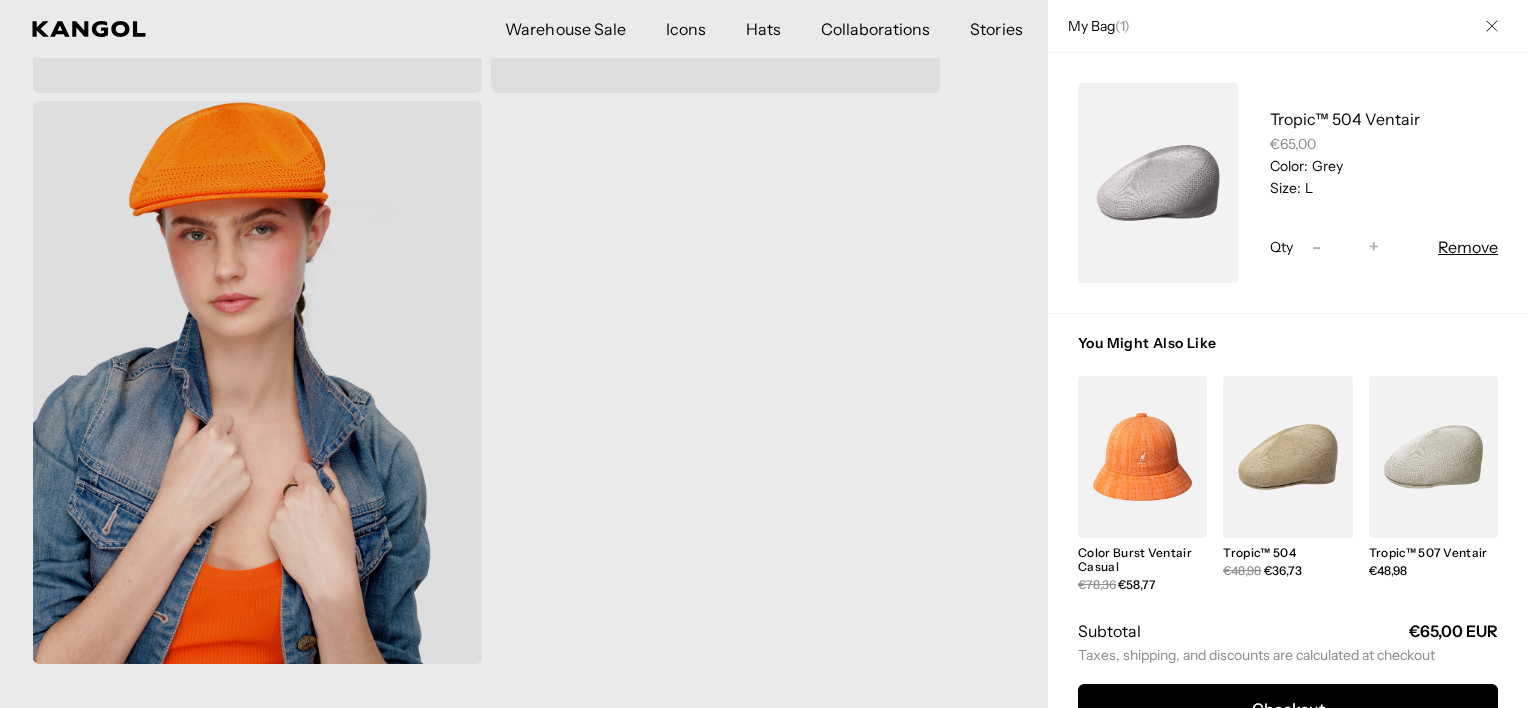 scroll, scrollTop: 0, scrollLeft: 412, axis: horizontal 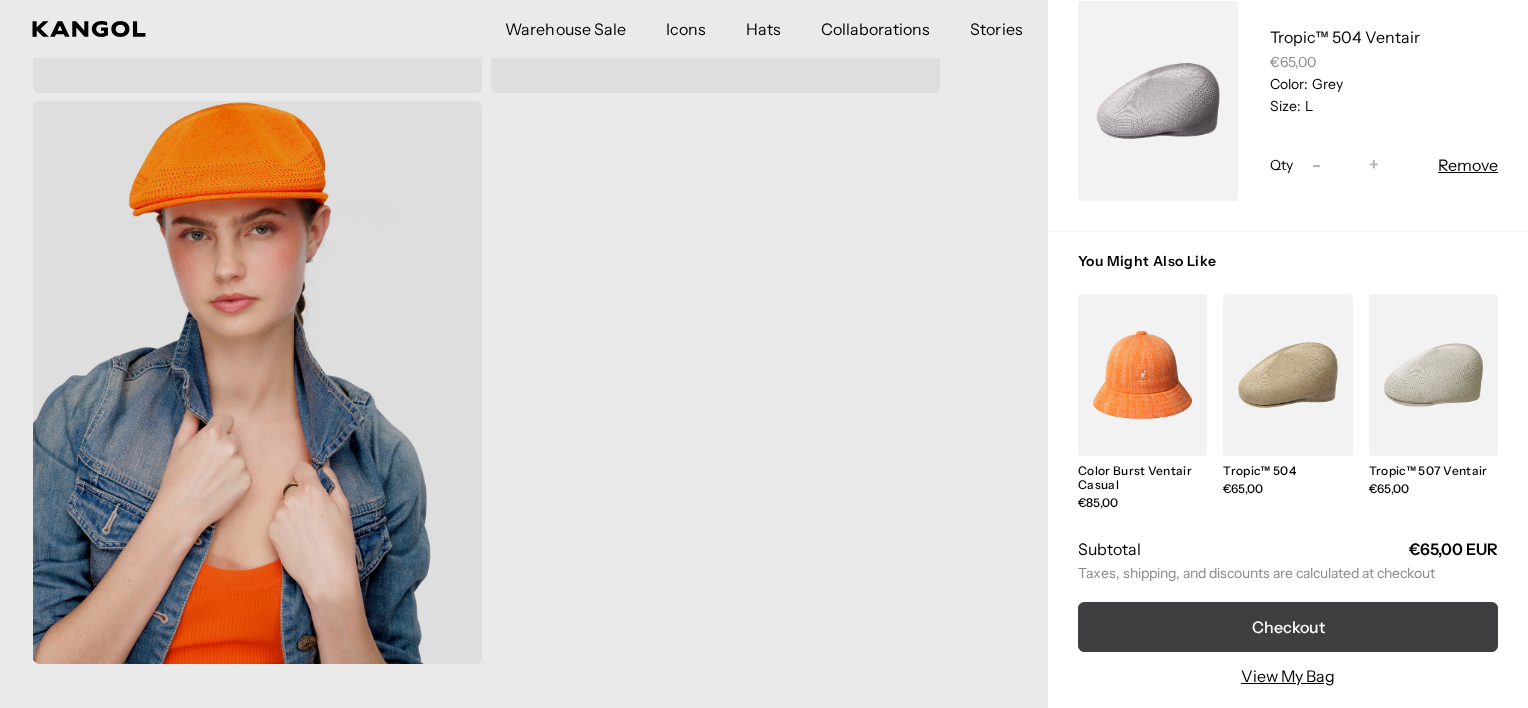 click on "Checkout" at bounding box center [1288, 627] 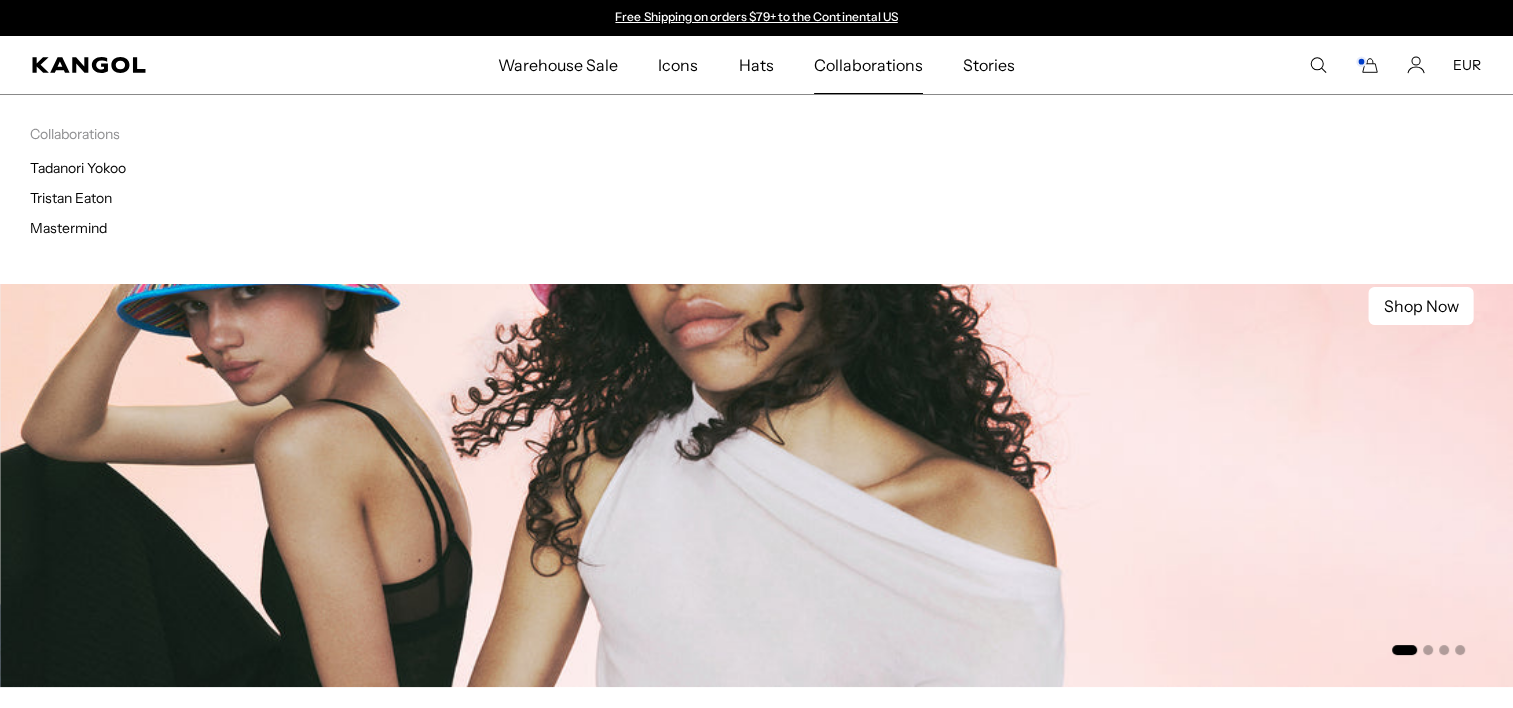 scroll, scrollTop: 0, scrollLeft: 0, axis: both 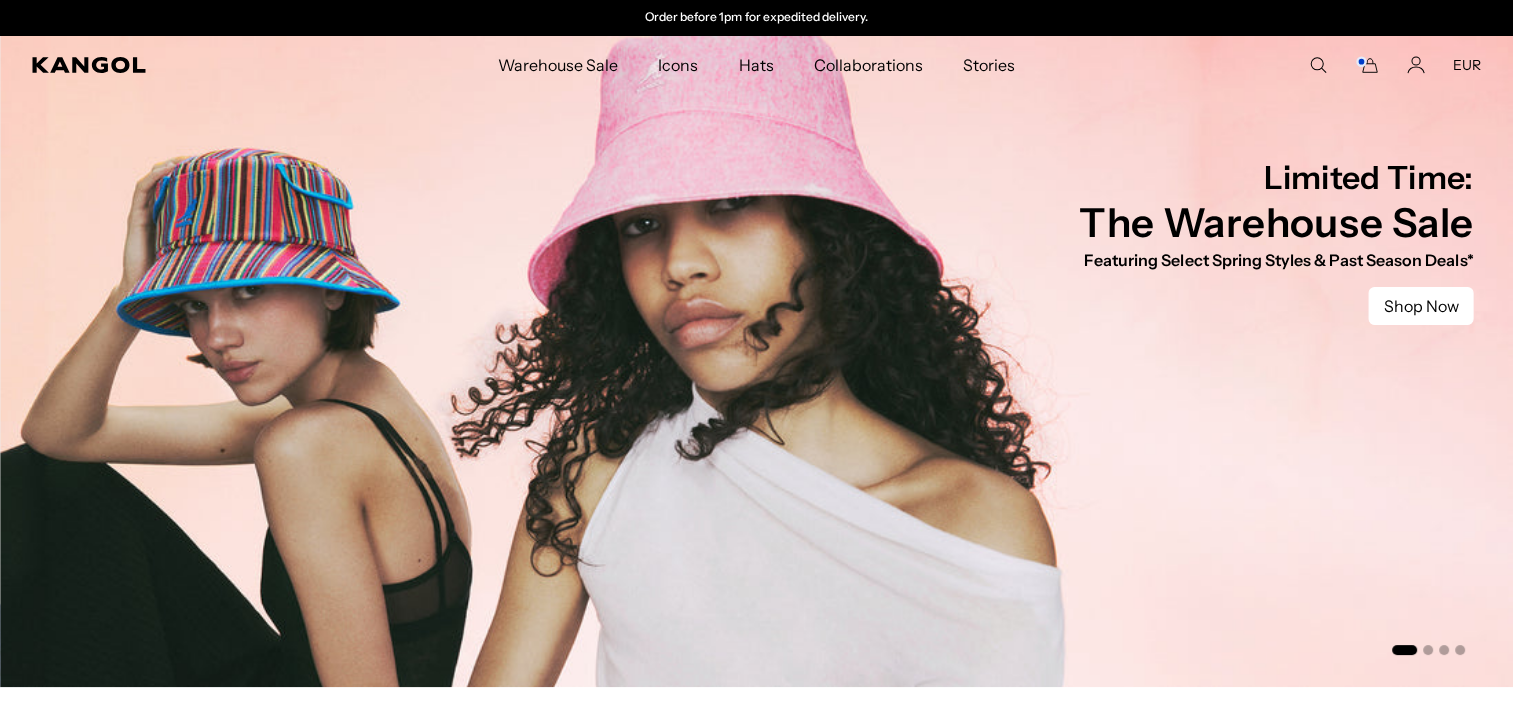 click on "EUR" at bounding box center [1467, 65] 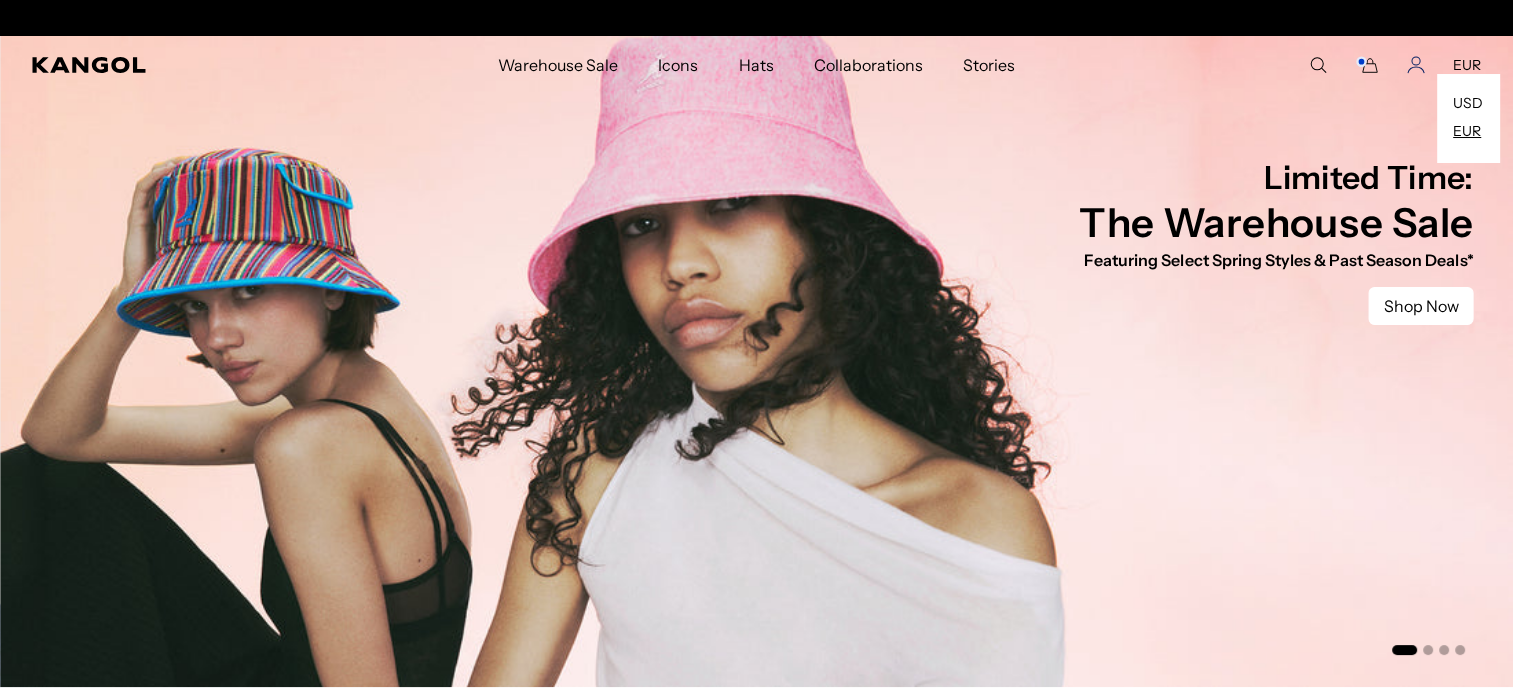 scroll, scrollTop: 0, scrollLeft: 412, axis: horizontal 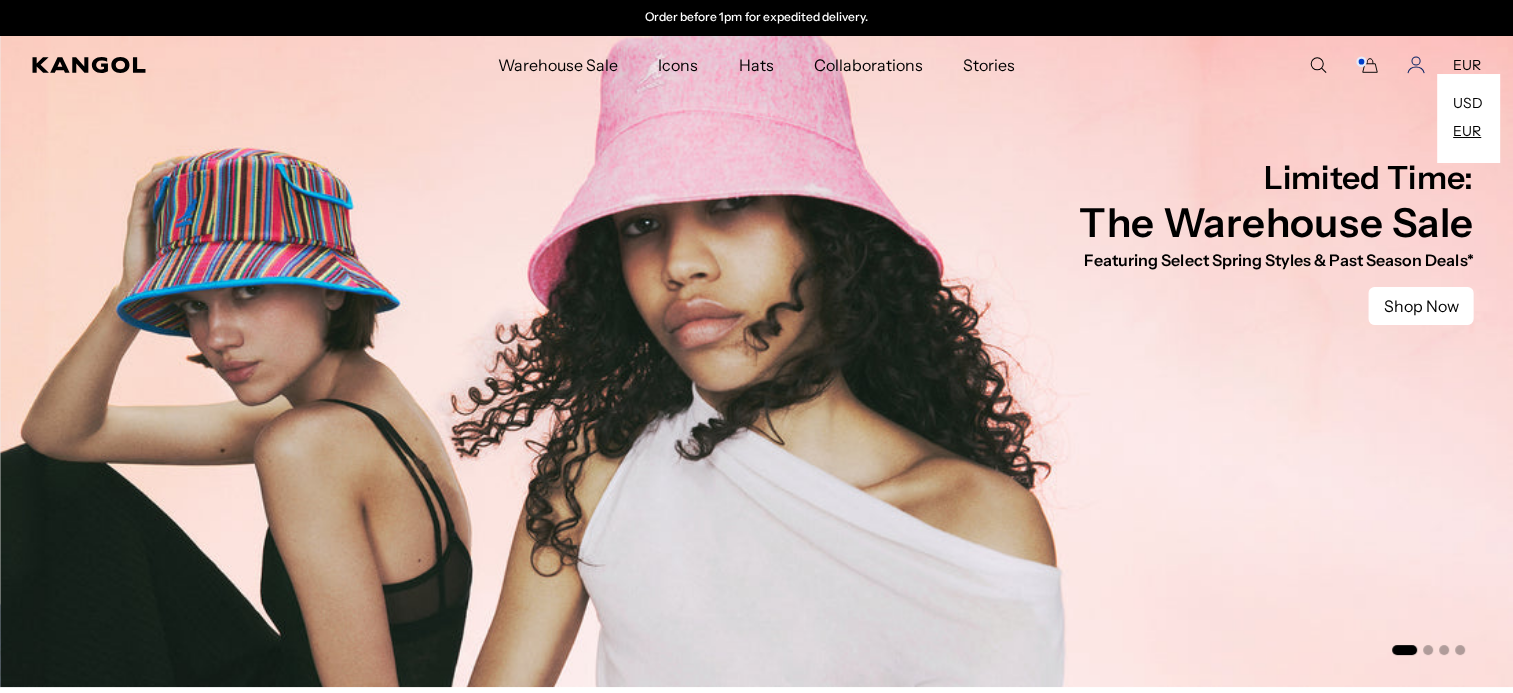 click 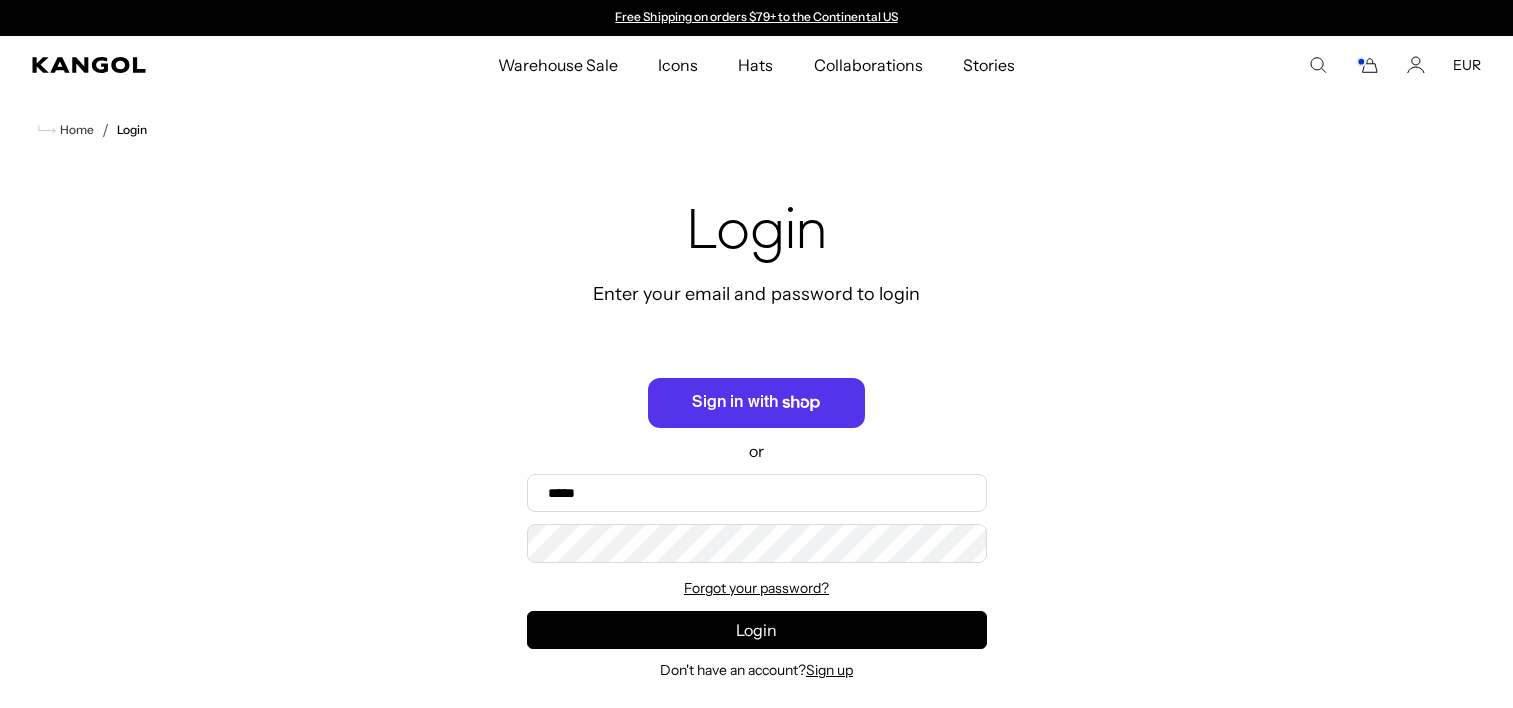 scroll, scrollTop: 0, scrollLeft: 0, axis: both 